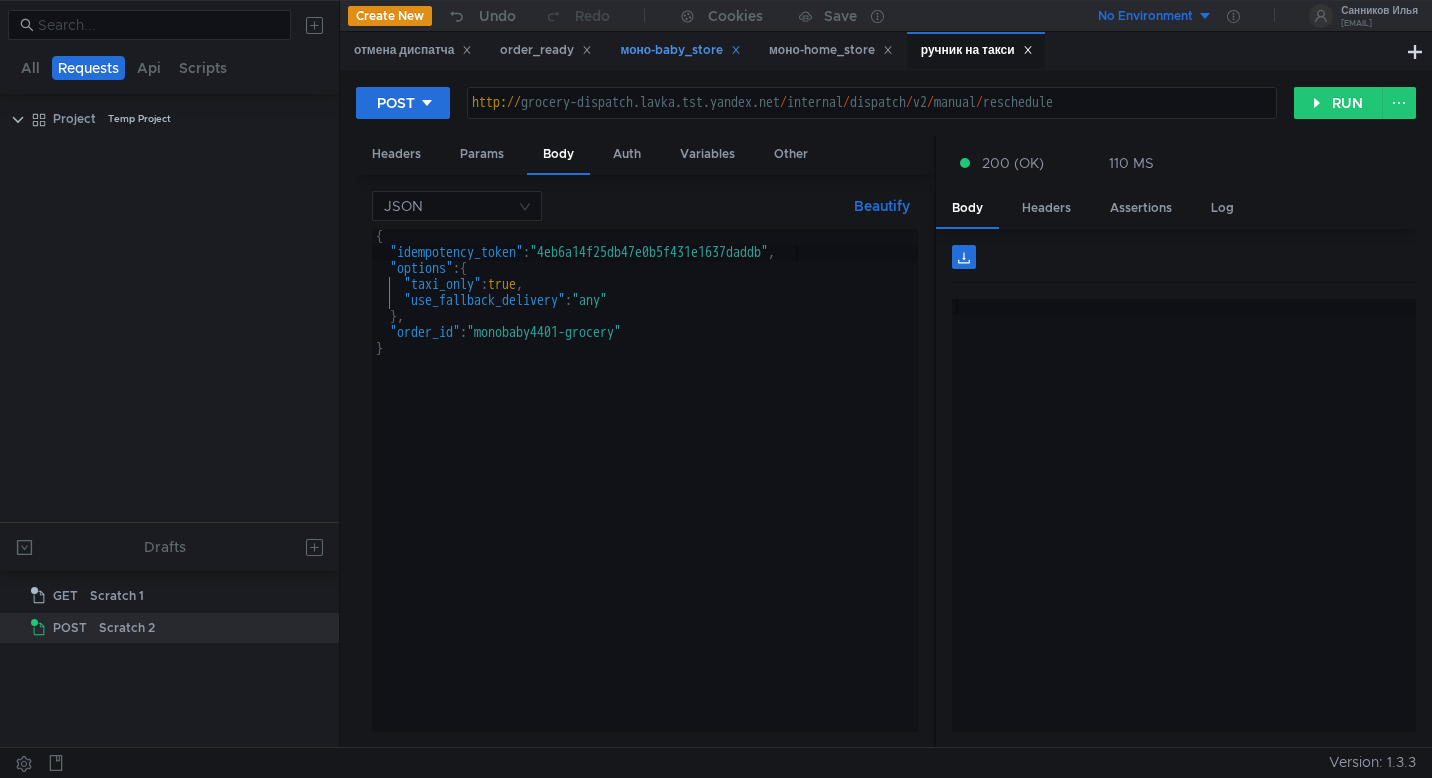 click on "моно-baby_store" at bounding box center [680, 50] 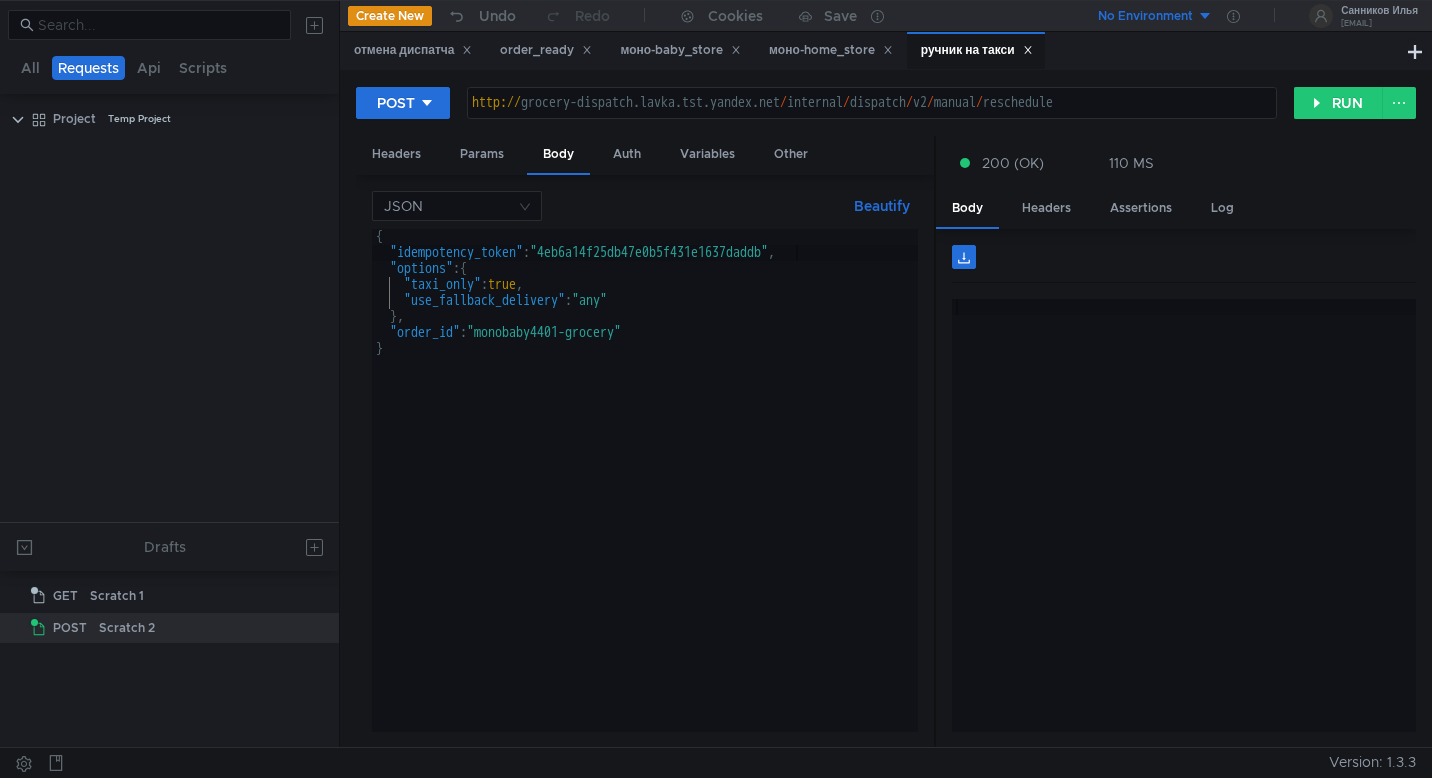 scroll, scrollTop: 0, scrollLeft: 0, axis: both 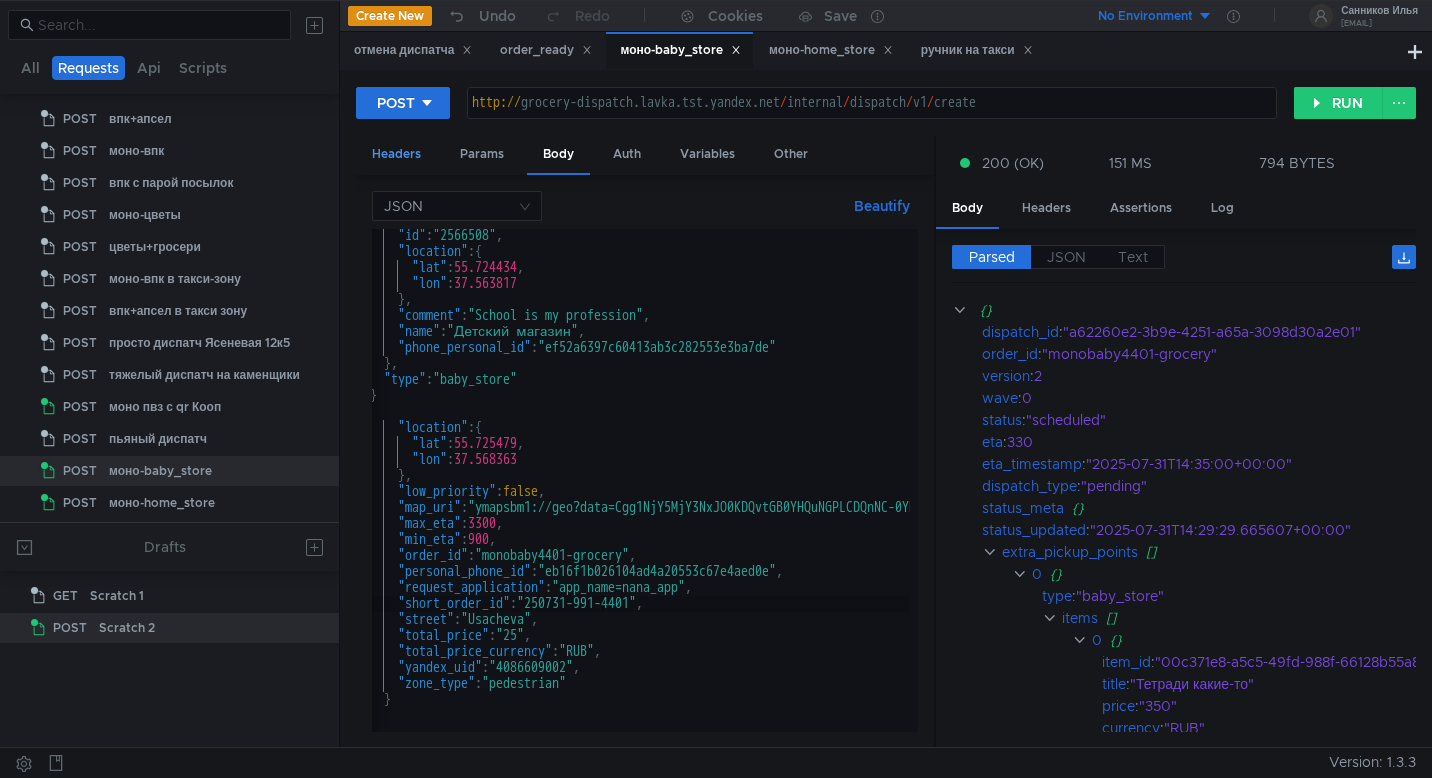 click on "Headers" at bounding box center [396, 154] 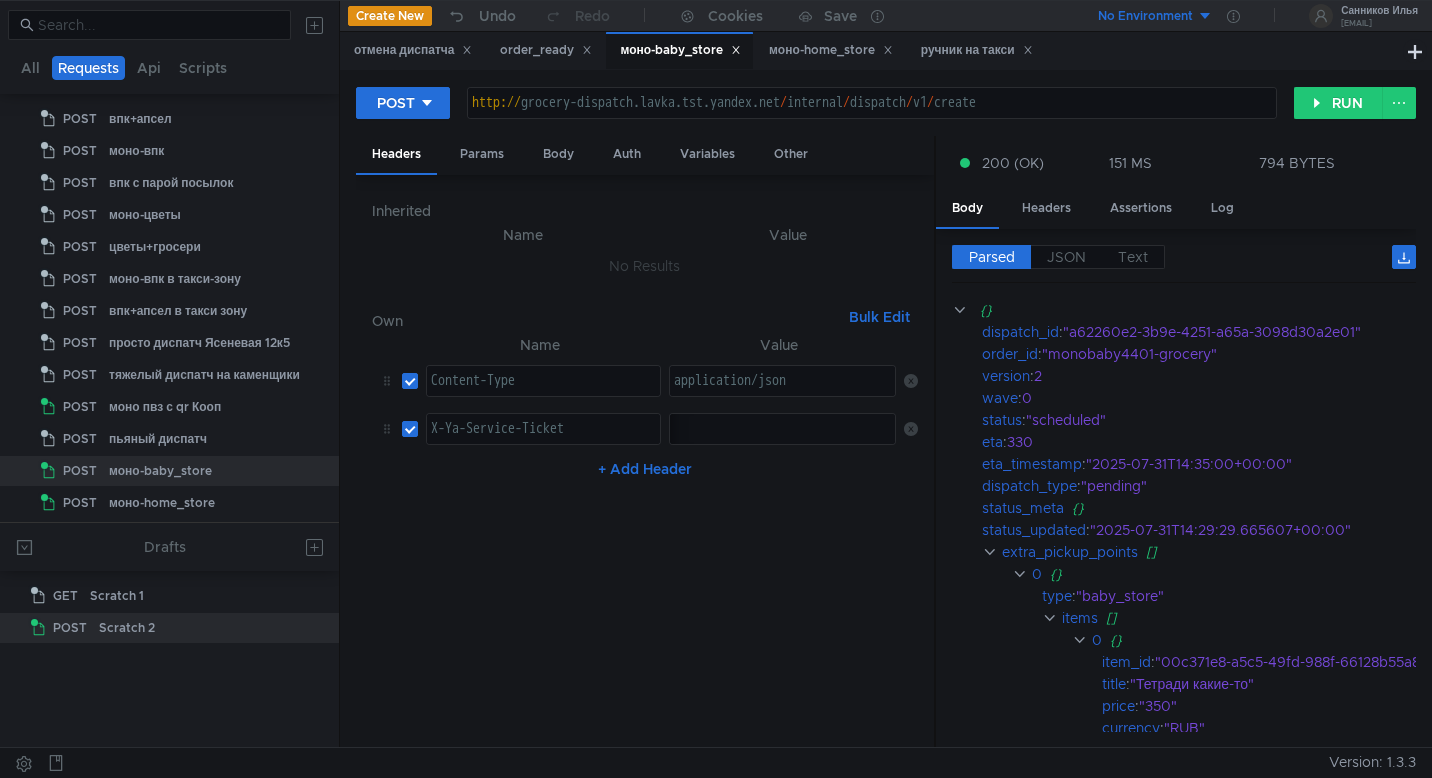 click on "3:serv:CPv9ARCTybDEBiIRCMTzehCq33sg7cGxkaXU_gE:J-ApRm8aePLGquHxNeYW3nLjjWMqx5_AZPdFlICaZi2XdLVd5NdAuVey_eb6Tx80CcPmX5dkh-ApPOruzSTFzF-Jy3fln8yjUCIZ5AdhB2gZxSJR-2ub9CJ-t88hBEl98uOlEuozAm4_BLxyHItff_-YM4s8oP6z2N3Wo_7NWLnEeeInhHz2eANJJQsDuoc2_d_wEjsag-48DlAVMSk2Ma2QQQin9q15Tan7w6Hnn3G2YUW0lfh7gxG45UJp_34DyWLqpUXCUocg07V5GWJ6nHdmmkZAPKHE9J6SA4sSMR2eJWpoODt4XEI-dqDDRp0dP21PfRTTMSCIbeps41T5hg" at bounding box center (782, 429) 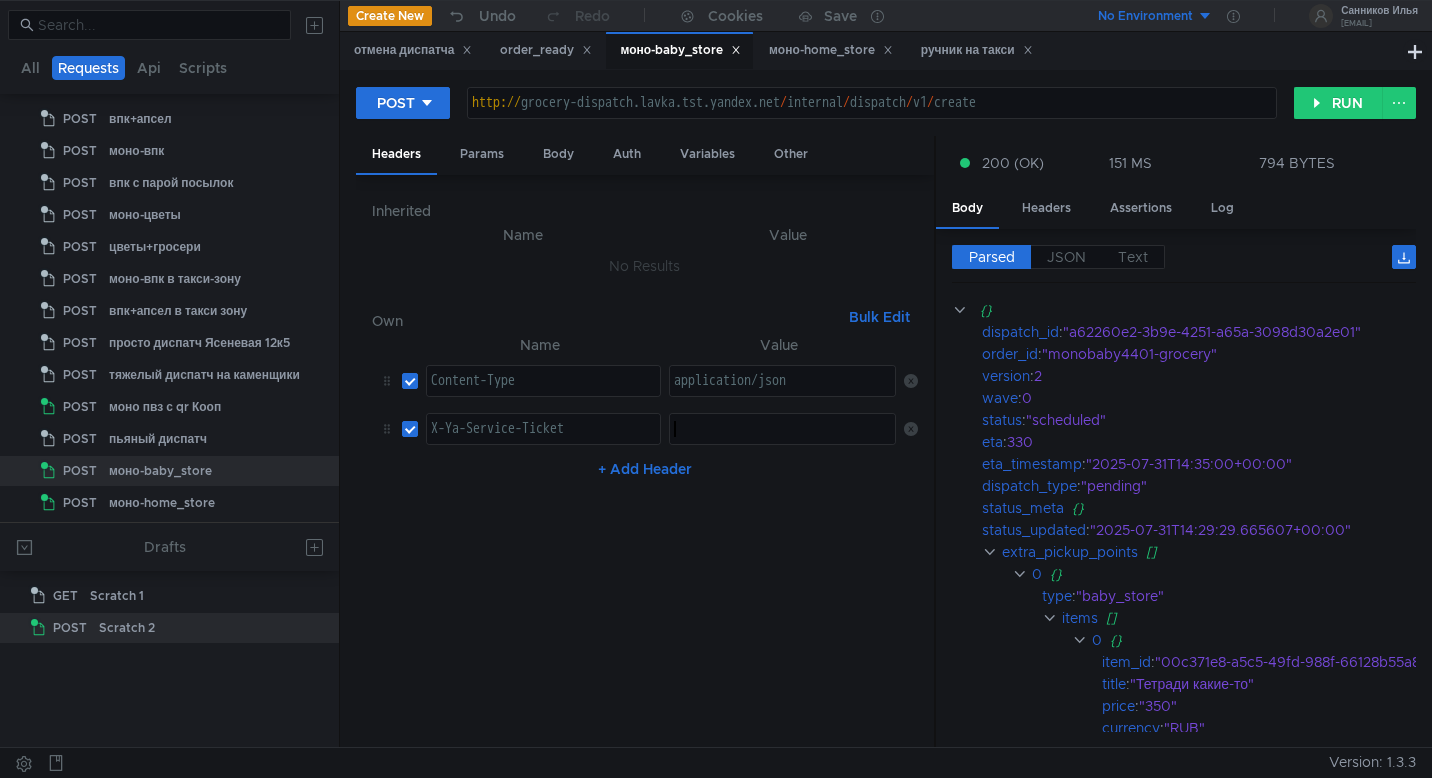 paste on "3:serv:CIH-ARCH4bXEBiIRCMTzehCq33sg7cGxkaXU_gE:CZhze0RURYMw_-mRfuVlaoyn8Fk-cIYI1zY3rWD5IhwPZo4El7yc9Ed1fMXCstzRu6DUrRR8edNA6uAQY_Ax0Vl0p7fmNL2_vFCghv09SGYopMwDZyZeyFIvz3jAvLZBOedrneBfukA0CmTJesMZ4Qpz4040450lh8Y2BI57ukG0fqvJ8wywBoVXZIpcjUk405mwj5IvA2COQ9ZPhtUDg4ZckPUUsKrQQZdOnXHWo39oDgj8YqIyMVdo2YjngkcU8zMGQXBXWNdJO7PmZmZTUJoTODoWfaoH9WFJsON73Pljs0xXq2VvsFa2sr028wv88SQnNCSuDYthaenTTgU8PA" 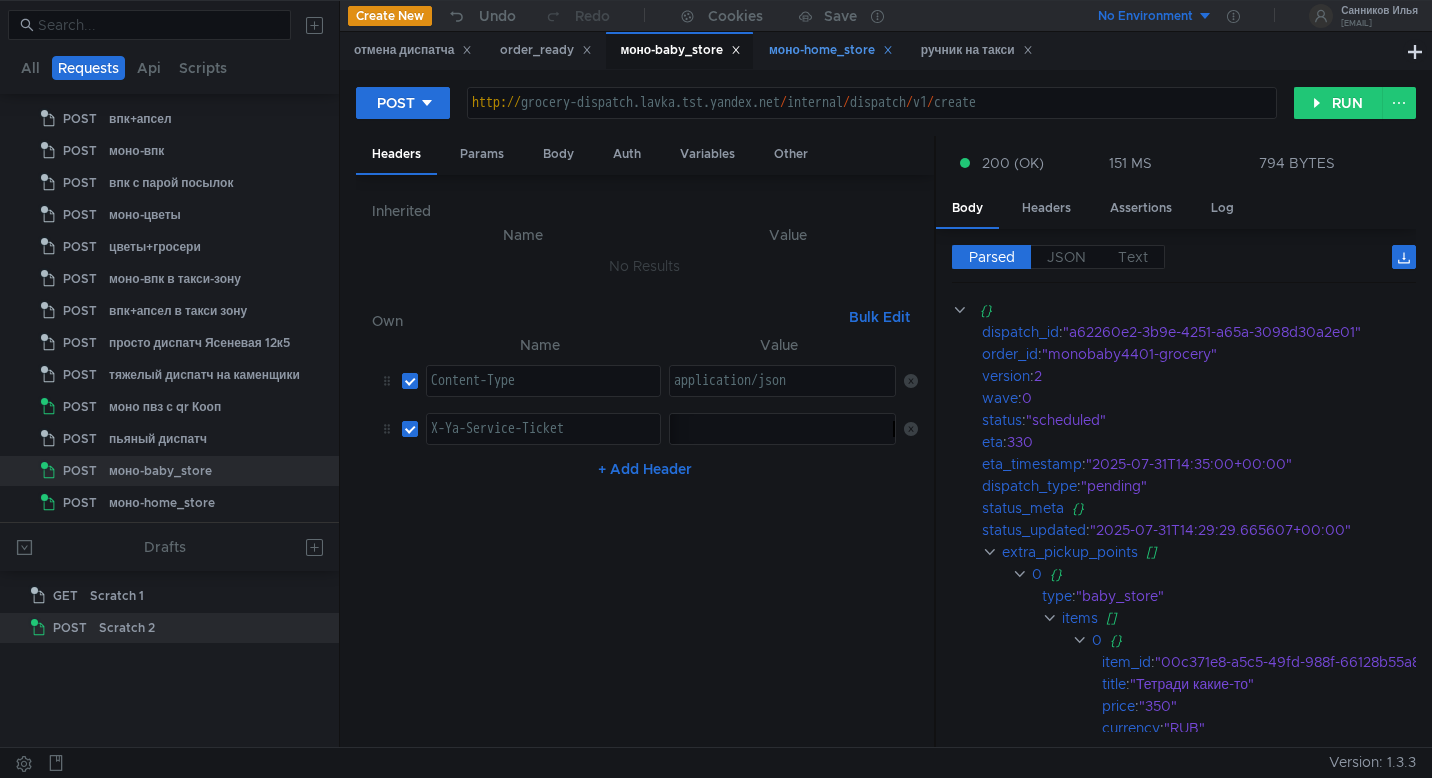 click on "моно-home_store" at bounding box center (831, 50) 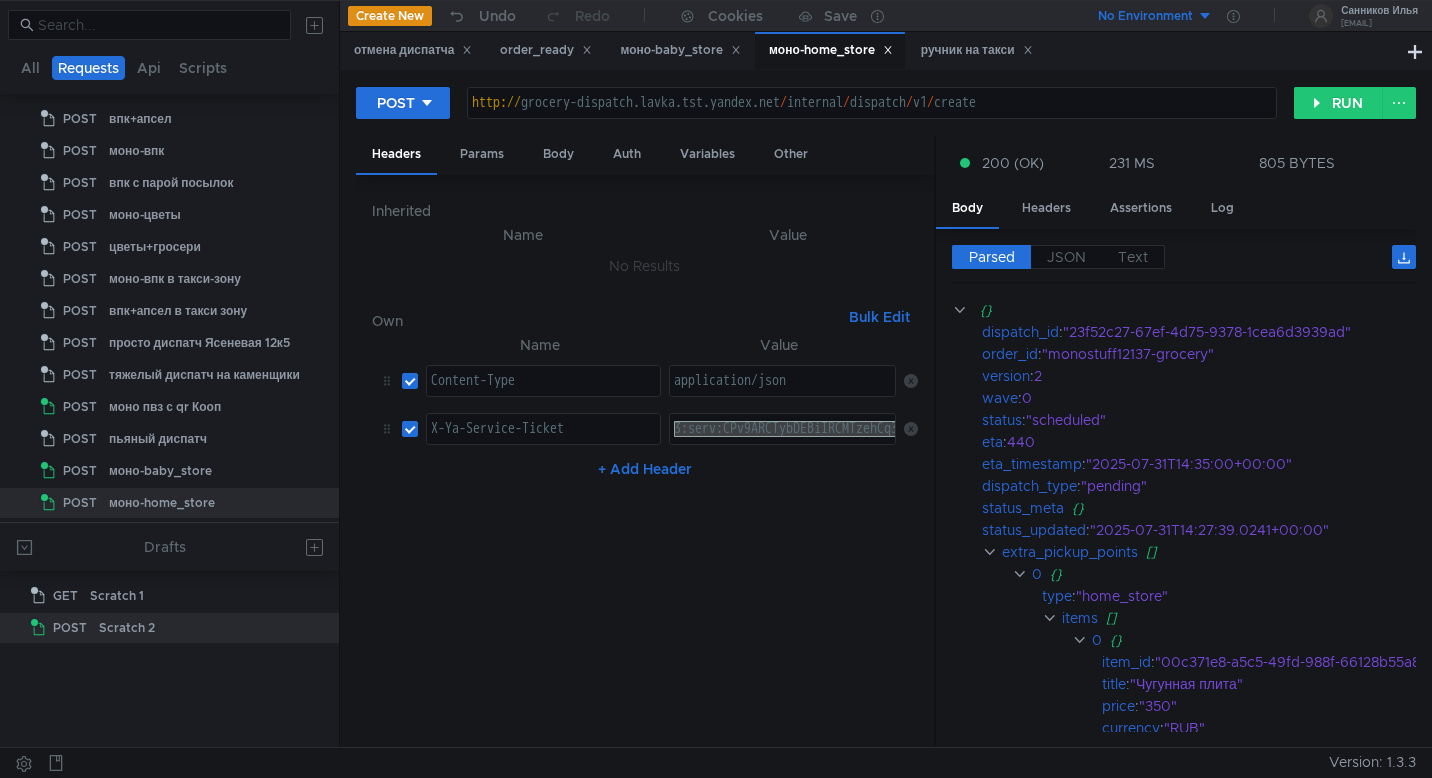 click on "3:serv:CPv9ARCTybDEBiIRCMTzehCq33sg7cGxkaXU_gE:J-ApRm8aePLGquHxNeYW3nLjjWMqx5_AZPdFlICaZi2XdLVd5NdAuVey_eb6Tx80CcPmX5dkh-ApPOruzSTFzF-Jy3fln8yjUCIZ5AdhB2gZxSJR-2ub9CJ-t88hBEl98uOlEuozAm4_BLxyHItff_-YM4s8oP6z2N3Wo_7NWLnEeeInhHz2eANJJQsDuoc2_d_wEjsag-48DlAVMSk2Ma2QQQin9q15Tan7w6Hnn3G2YUW0lfh7gxG45UJp_34DyWLqpUXCUocg07V5GWJ6nHdmmkZAPKHE9J6SA4sSMR2eJWpoODt4XEI-dqDDRp0dP21PfRTTMSCIbeps41T5hg" at bounding box center (2308, 445) 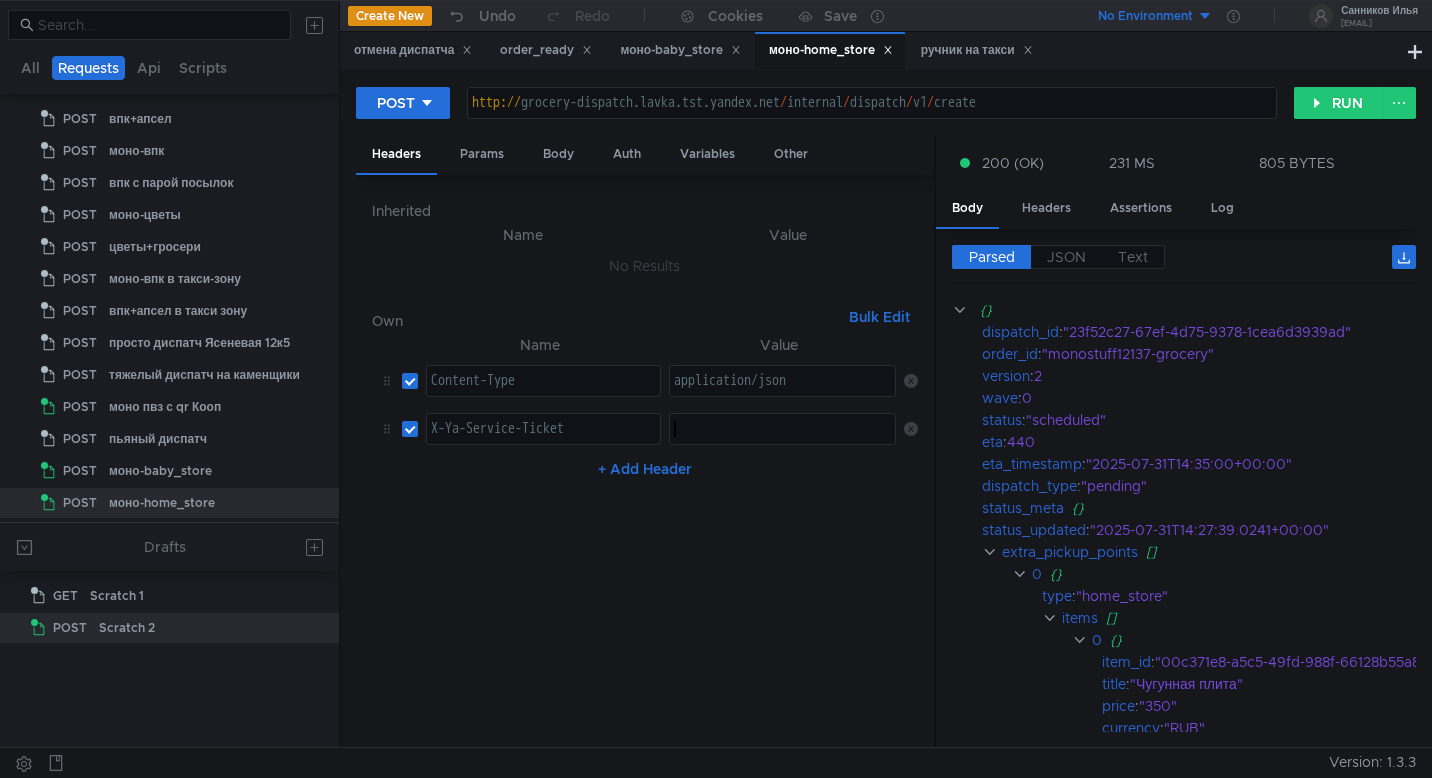 paste on "3:serv:CIH-ARCH4bXEBiIRCMTzehCq33sg7cGxkaXU_gE:CZhze0RURYMw_-mRfuVlaoyn8Fk-cIYI1zY3rWD5IhwPZo4El7yc9Ed1fMXCstzRu6DUrRR8edNA6uAQY_Ax0Vl0p7fmNL2_vFCghv09SGYopMwDZyZeyFIvz3jAvLZBOedrneBfukA0CmTJesMZ4Qpz4040450lh8Y2BI57ukG0fqvJ8wywBoVXZIpcjUk405mwj5IvA2COQ9ZPhtUDg4ZckPUUsKrQQZdOnXHWo39oDgj8YqIyMVdo2YjngkcU8zMGQXBXWNdJO7PmZmZTUJoTODoWfaoH9WFJsON73Pljs0xXq2VvsFa2sr028wv88SQnNCSuDYthaenTTgU8PA" 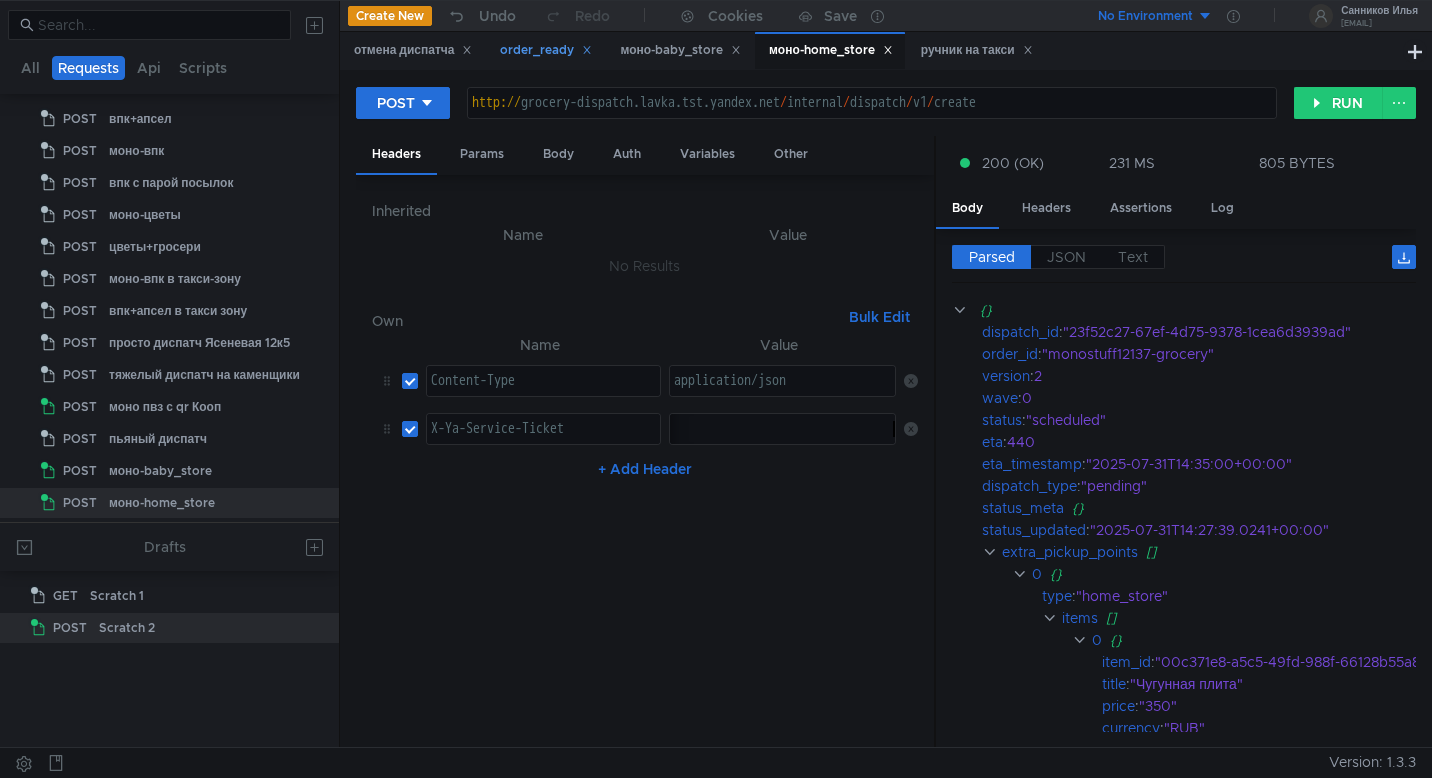 click on "order_ready" at bounding box center (546, 50) 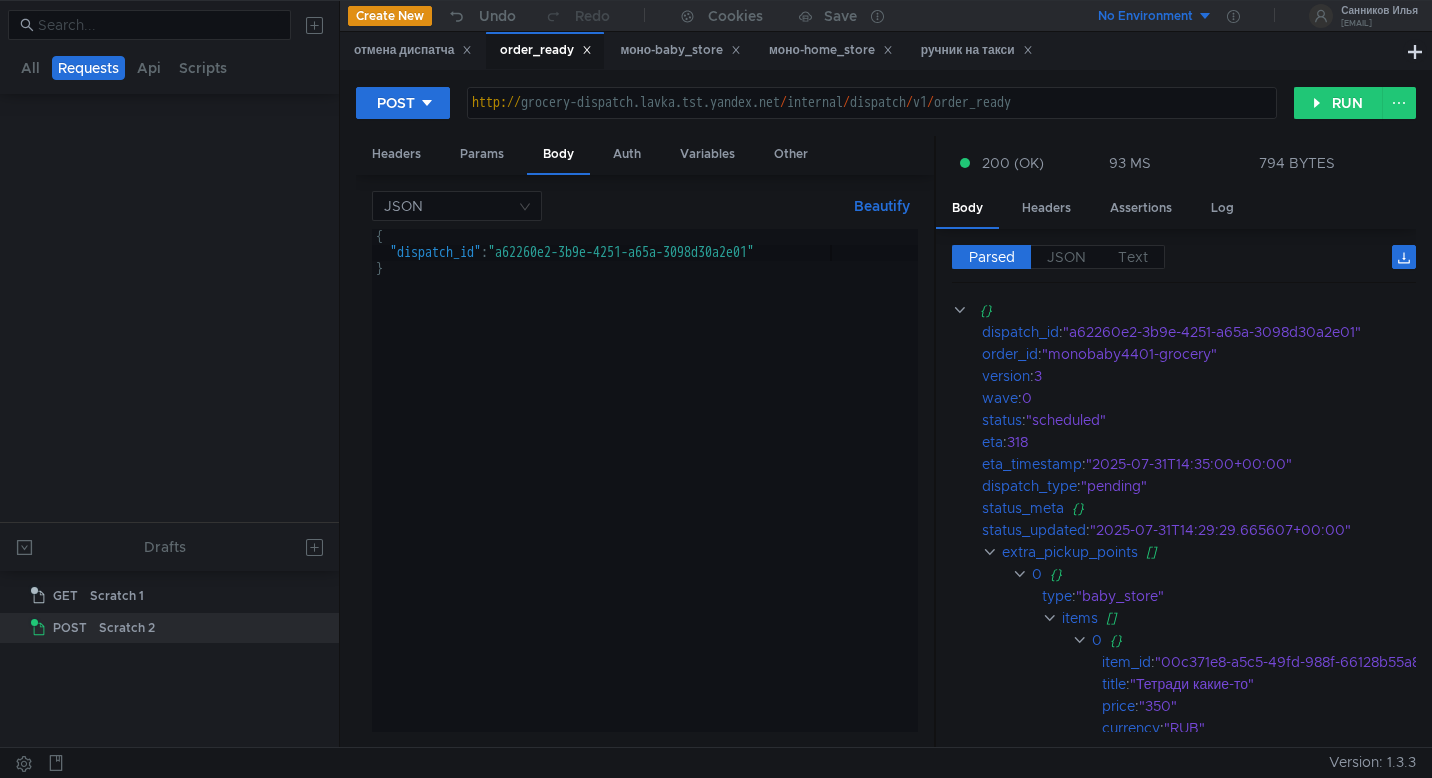 scroll, scrollTop: 531, scrollLeft: 0, axis: vertical 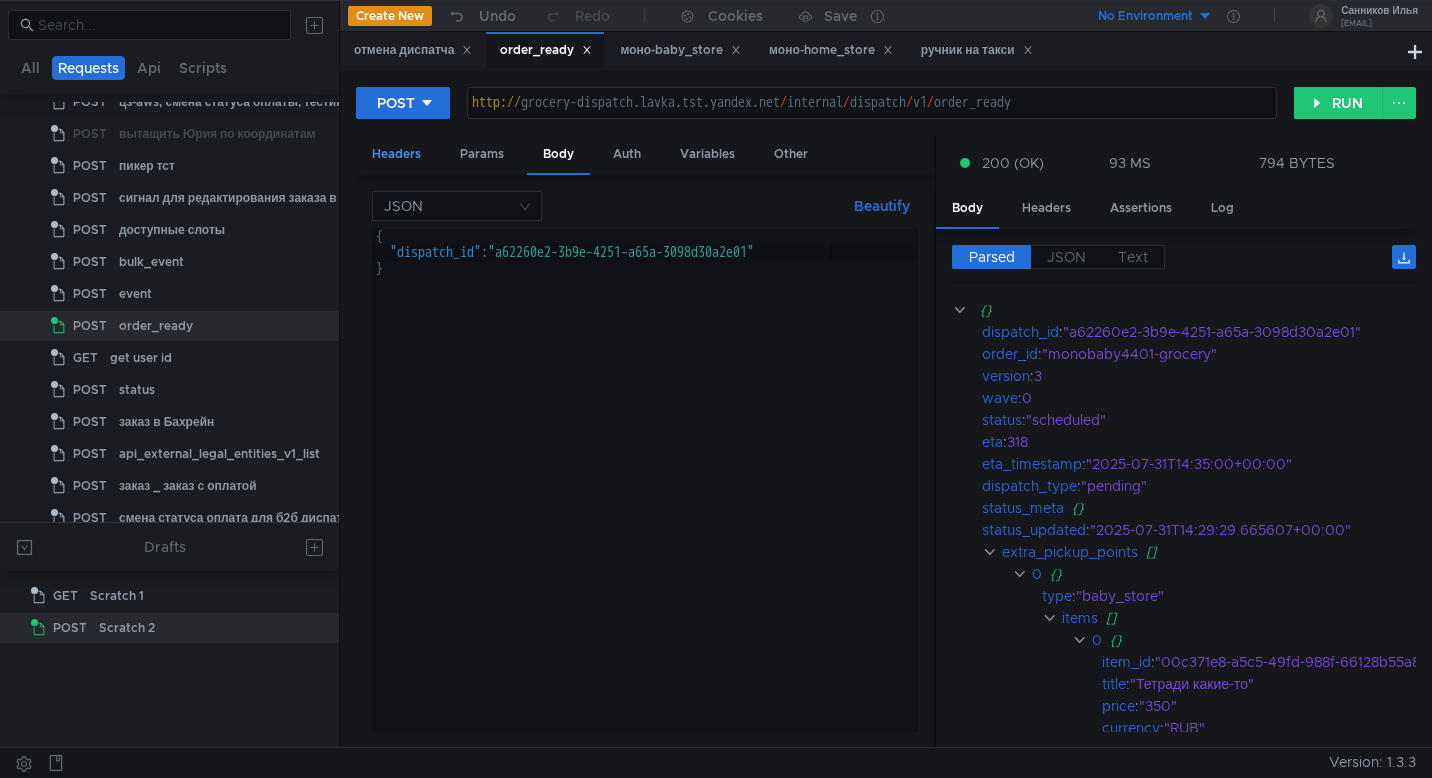 click on "Headers" at bounding box center [396, 154] 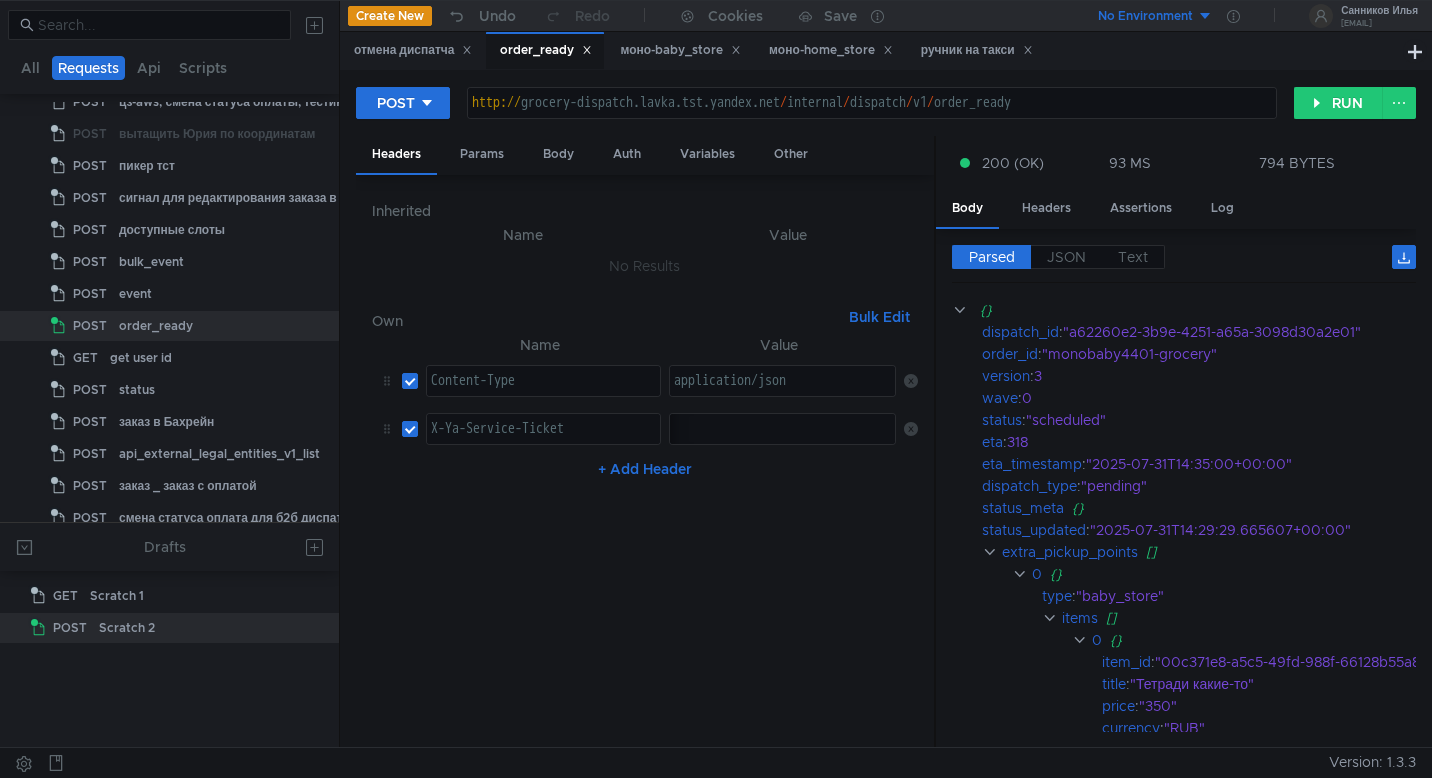 click on "3:serv:CPv9ARCTybDEBiIRCMTzehCq33sg7cGxkaXU_gE:J-ApRm8aePLGquHxNeYW3nLjjWMqx5_AZPdFlICaZi2XdLVd5NdAuVey_eb6Tx80CcPmX5dkh-ApPOruzSTFzF-Jy3fln8yjUCIZ5AdhB2gZxSJR-2ub9CJ-t88hBEl98uOlEuozAm4_BLxyHItff_-YM4s8oP6z2N3Wo_7NWLnEeeInhHz2eANJJQsDuoc2_d_wEjsag-48DlAVMSk2Ma2QQQin9q15Tan7w6Hnn3G2YUW0lfh7gxG45UJp_34DyWLqpUXCUocg07V5GWJ6nHdmmkZAPKHE9J6SA4sSMR2eJWpoODt4XEI-dqDDRp0dP21PfRTTMSCIbeps41T5hg" at bounding box center [-742, 445] 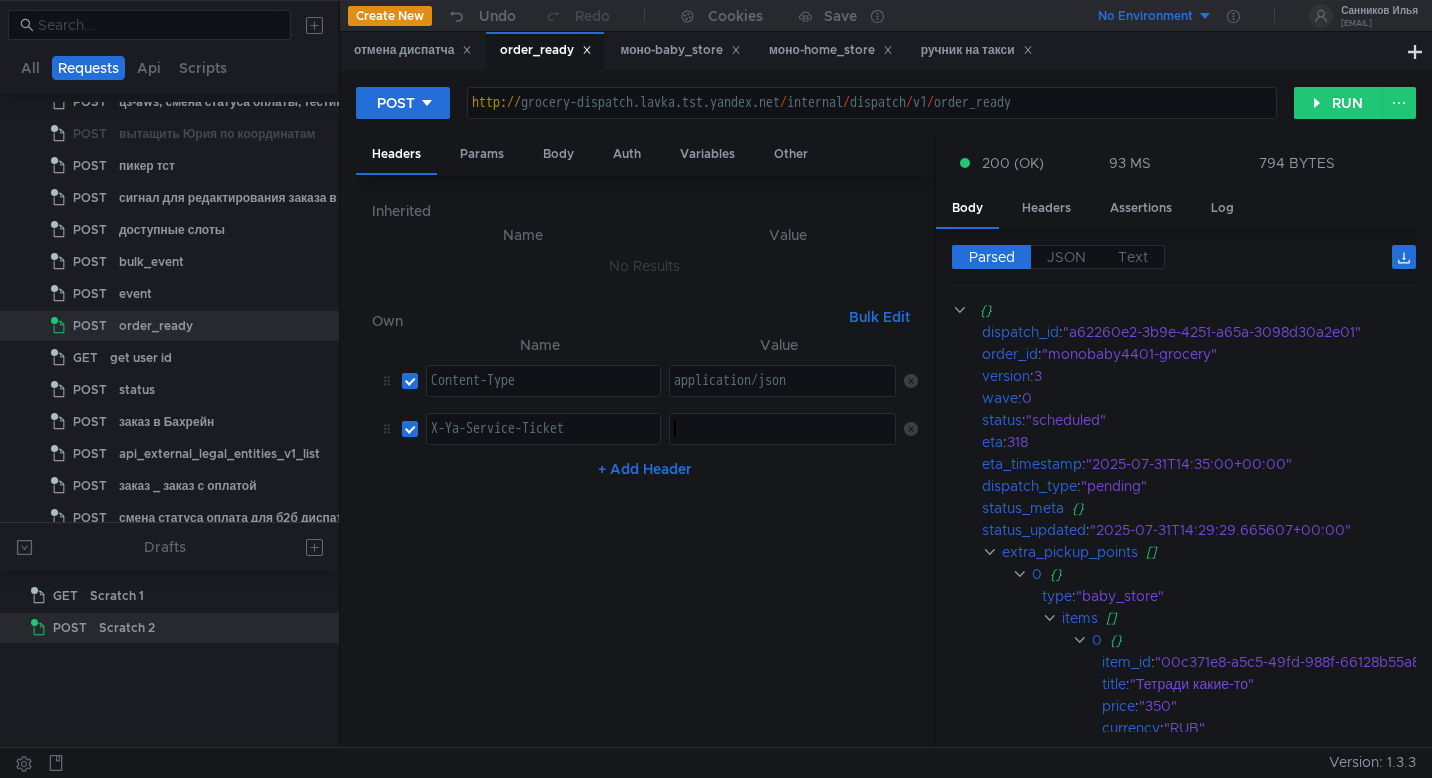 paste on "3:serv:CIH-ARCH4bXEBiIRCMTzehCq33sg7cGxkaXU_gE:CZhze0RURYMw_-mRfuVlaoyn8Fk-cIYI1zY3rWD5IhwPZo4El7yc9Ed1fMXCstzRu6DUrRR8edNA6uAQY_Ax0Vl0p7fmNL2_vFCghv09SGYopMwDZyZeyFIvz3jAvLZBOedrneBfukA0CmTJesMZ4Qpz4040450lh8Y2BI57ukG0fqvJ8wywBoVXZIpcjUk405mwj5IvA2COQ9ZPhtUDg4ZckPUUsKrQQZdOnXHWo39oDgj8YqIyMVdo2YjngkcU8zMGQXBXWNdJO7PmZmZTUJoTODoWfaoH9WFJsON73Pljs0xXq2VvsFa2sr028wv88SQnNCSuDYthaenTTgU8PA" 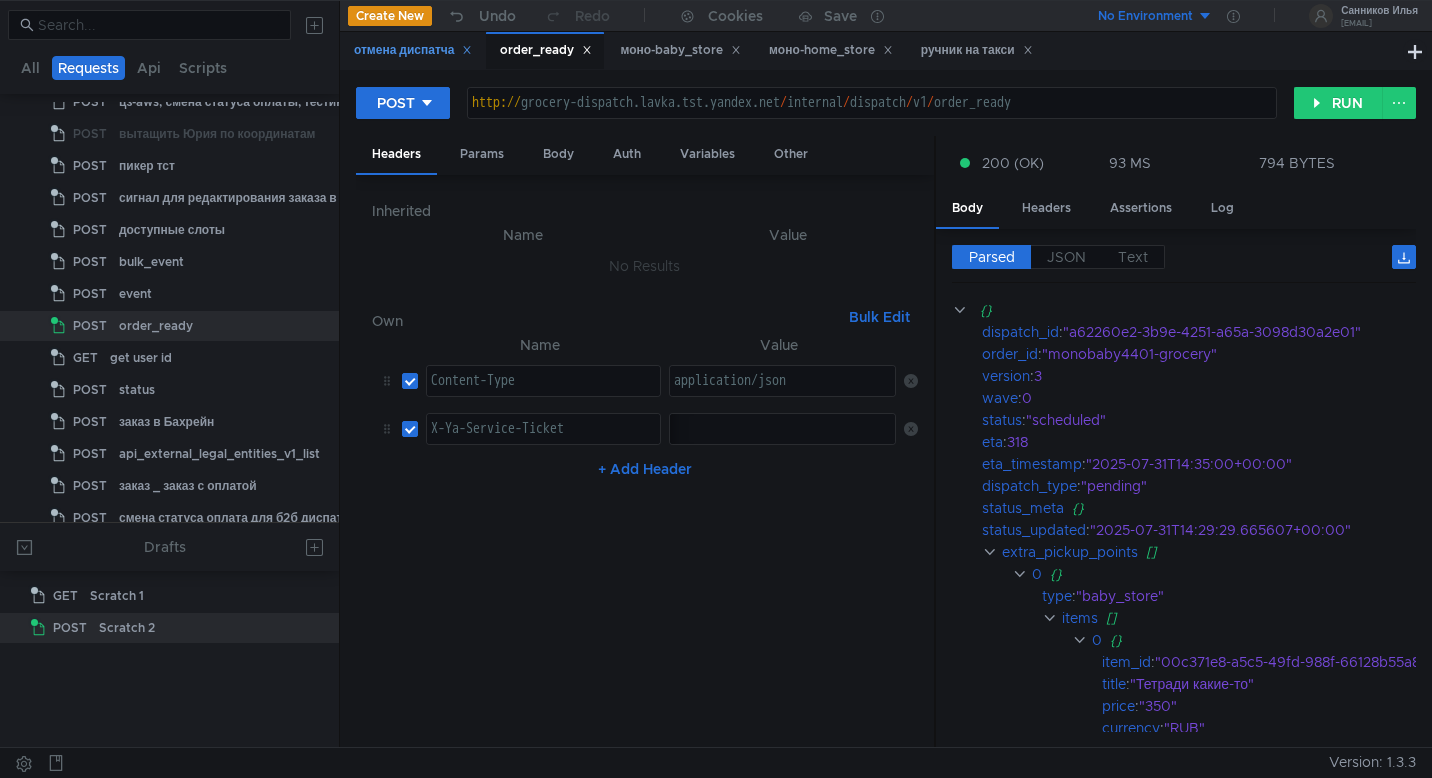 click on "отмена диспатча" at bounding box center [413, 50] 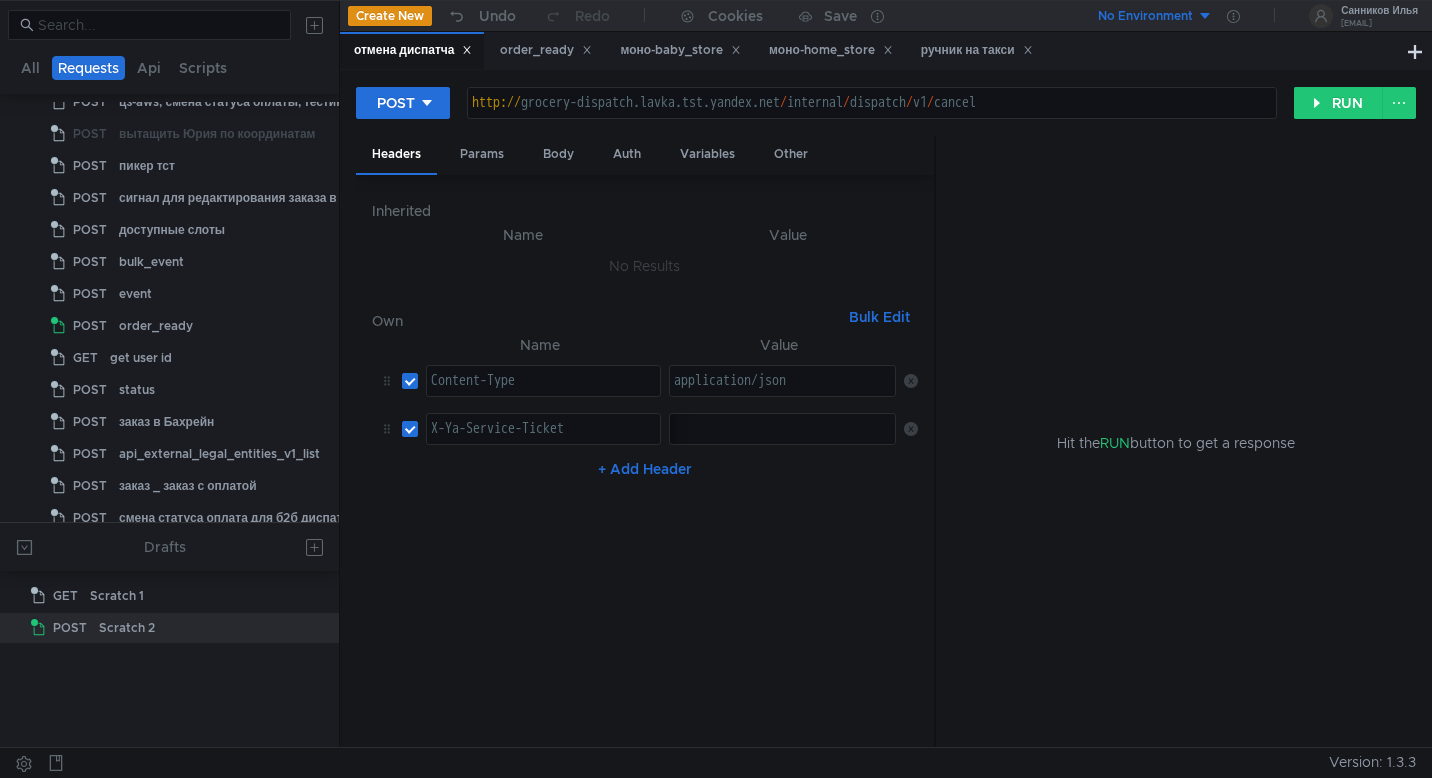 scroll, scrollTop: 947, scrollLeft: 0, axis: vertical 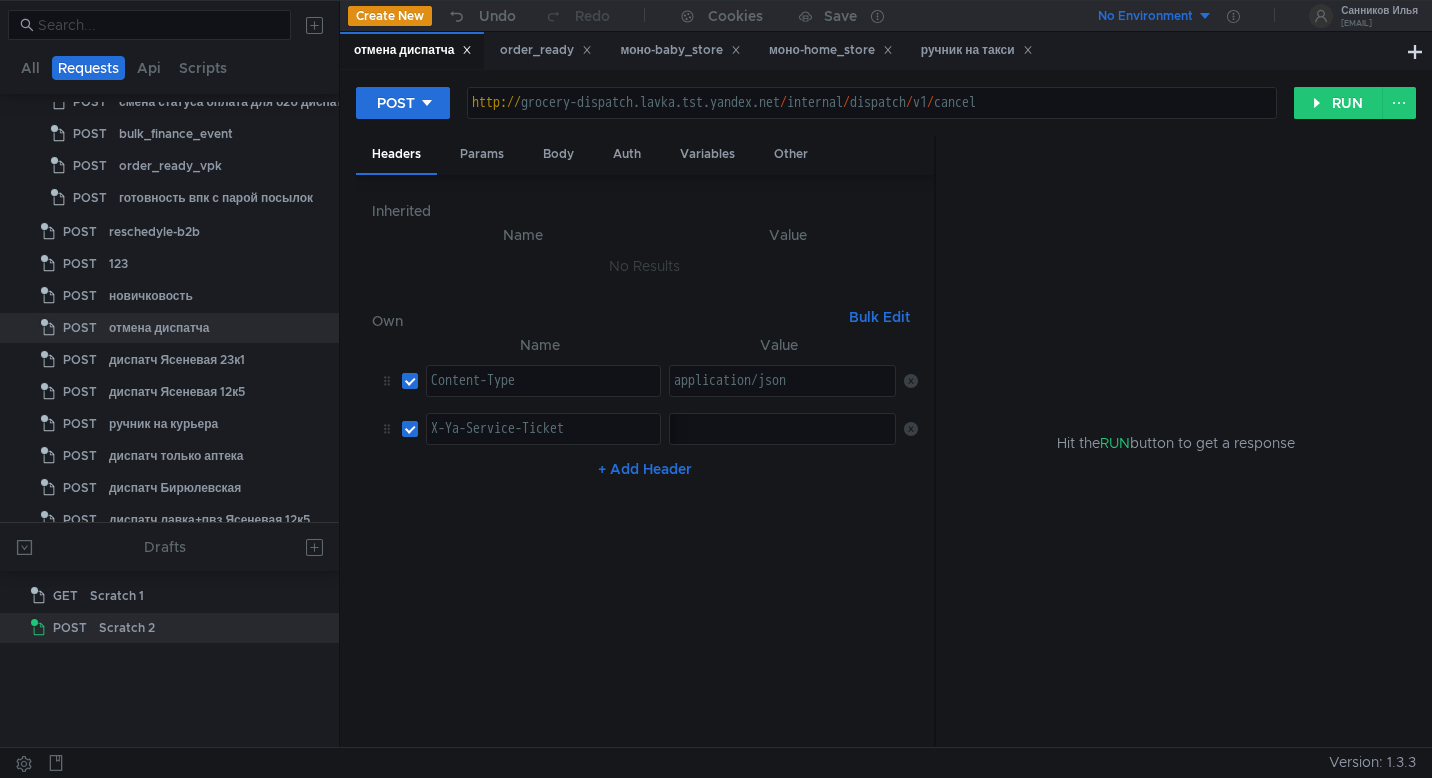 click on "3:serv:CPv9ARCTybDEBiIRCMTzehCq33sg7cGxkaXU_gE:J-ApRm8aePLGquHxNeYW3nLjjWMqx5_AZPdFlICaZi2XdLVd5NdAuVey_eb6Tx80CcPmX5dkh-ApPOruzSTFzF-Jy3fln8yjUCIZ5AdhB2gZxSJR-2ub9CJ-t88hBEl98uOlEuozAm4_BLxyHItff_-YM4s8oP6z2N3Wo_7NWLnEeeInhHz2eANJJQsDuoc2_d_wEjsag-48DlAVMSk2Ma2QQQin9q15Tan7w6Hnn3G2YUW0lfh7gxG45UJp_34DyWLqpUXCUocg07V5GWJ6nHdmmkZAPKHE9J6SA4sSMR2eJWpoODt4XEI-dqDDRp0dP21PfRTTMSCIbeps41T5hg" at bounding box center [-742, 445] 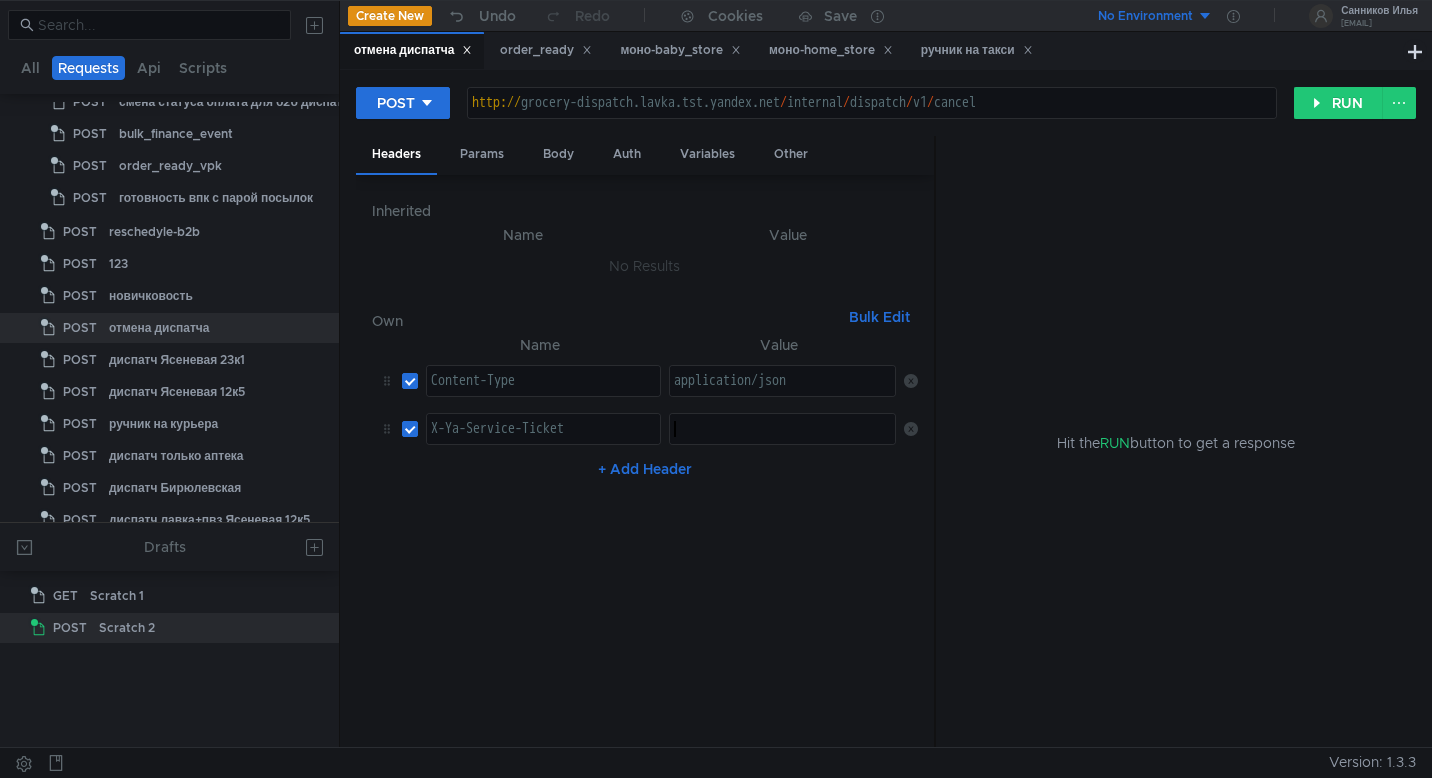 paste on "3:serv:CIH-ARCH4bXEBiIRCMTzehCq33sg7cGxkaXU_gE:CZhze0RURYMw_-mRfuVlaoyn8Fk-cIYI1zY3rWD5IhwPZo4El7yc9Ed1fMXCstzRu6DUrRR8edNA6uAQY_Ax0Vl0p7fmNL2_vFCghv09SGYopMwDZyZeyFIvz3jAvLZBOedrneBfukA0CmTJesMZ4Qpz4040450lh8Y2BI57ukG0fqvJ8wywBoVXZIpcjUk405mwj5IvA2COQ9ZPhtUDg4ZckPUUsKrQQZdOnXHWo39oDgj8YqIyMVdo2YjngkcU8zMGQXBXWNdJO7PmZmZTUJoTODoWfaoH9WFJsON73Pljs0xXq2VvsFa2sr028wv88SQnNCSuDYthaenTTgU8PA" 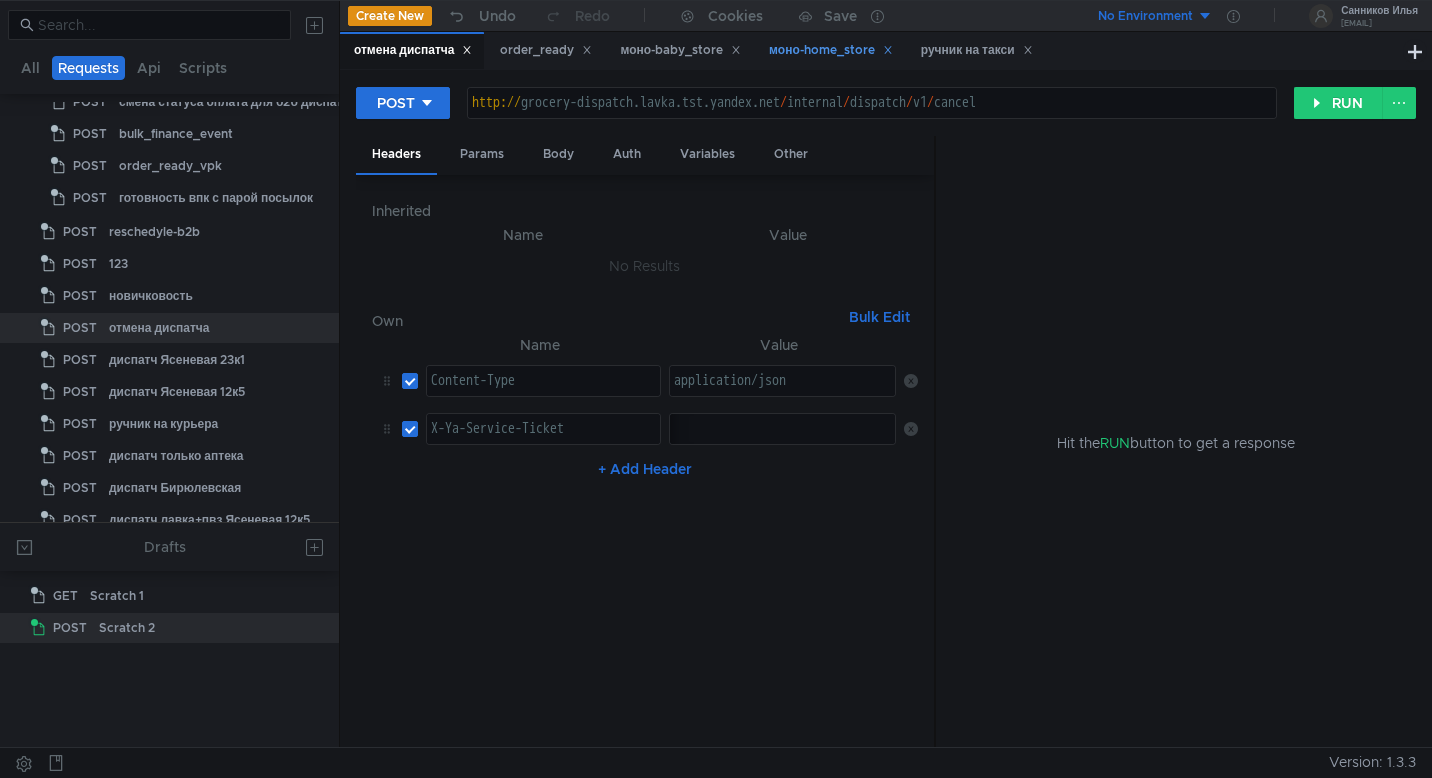 click on "моно-home_store" at bounding box center (831, 50) 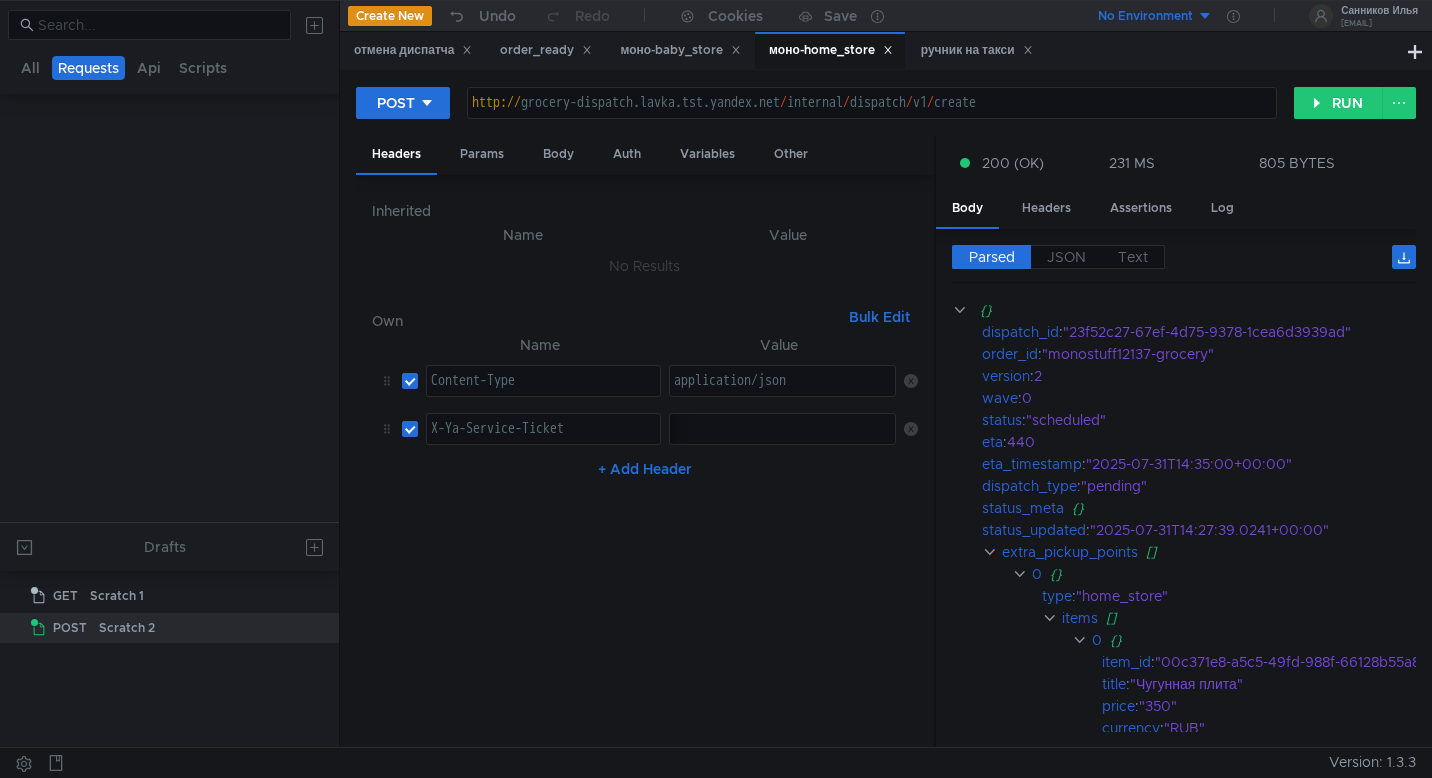 scroll, scrollTop: 1986, scrollLeft: 0, axis: vertical 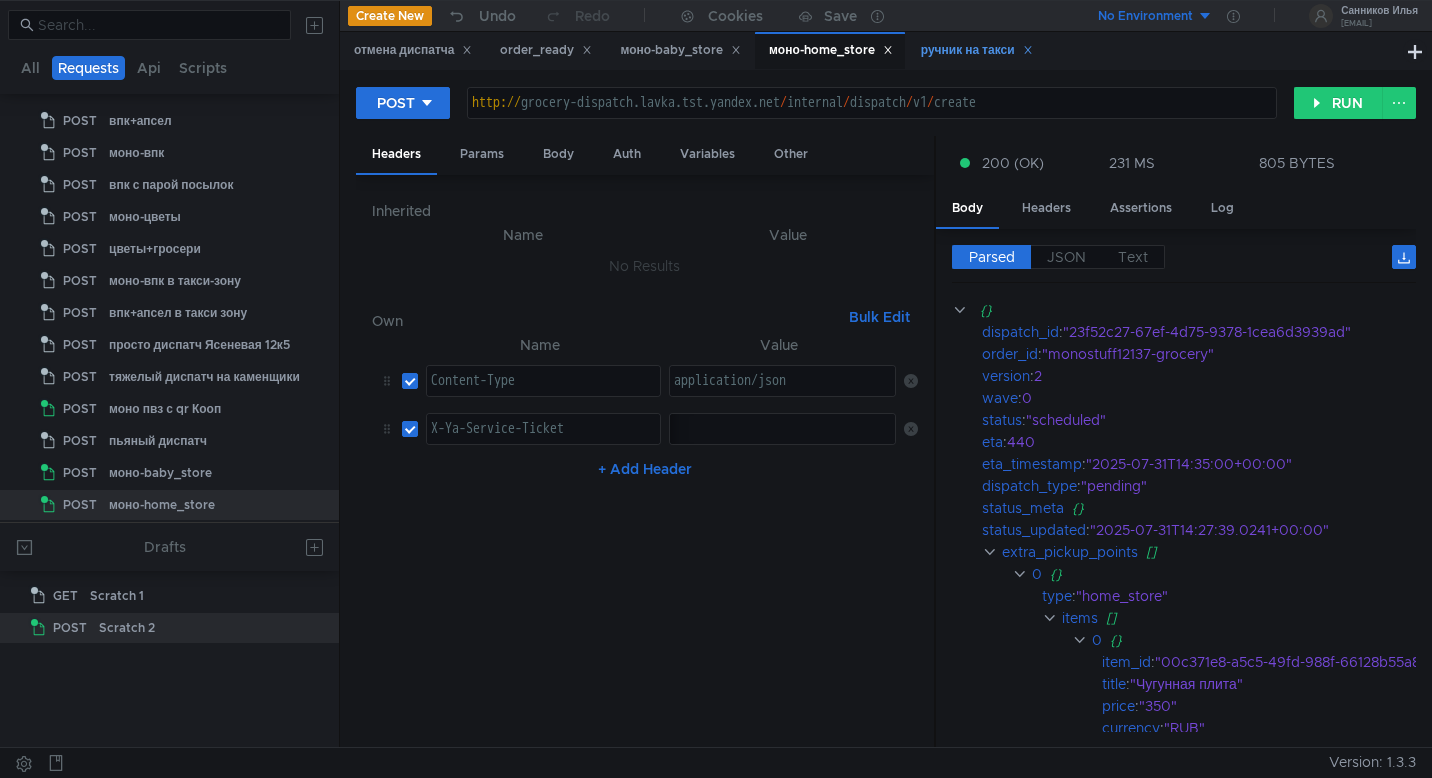 click on "ручник на такси" at bounding box center (977, 50) 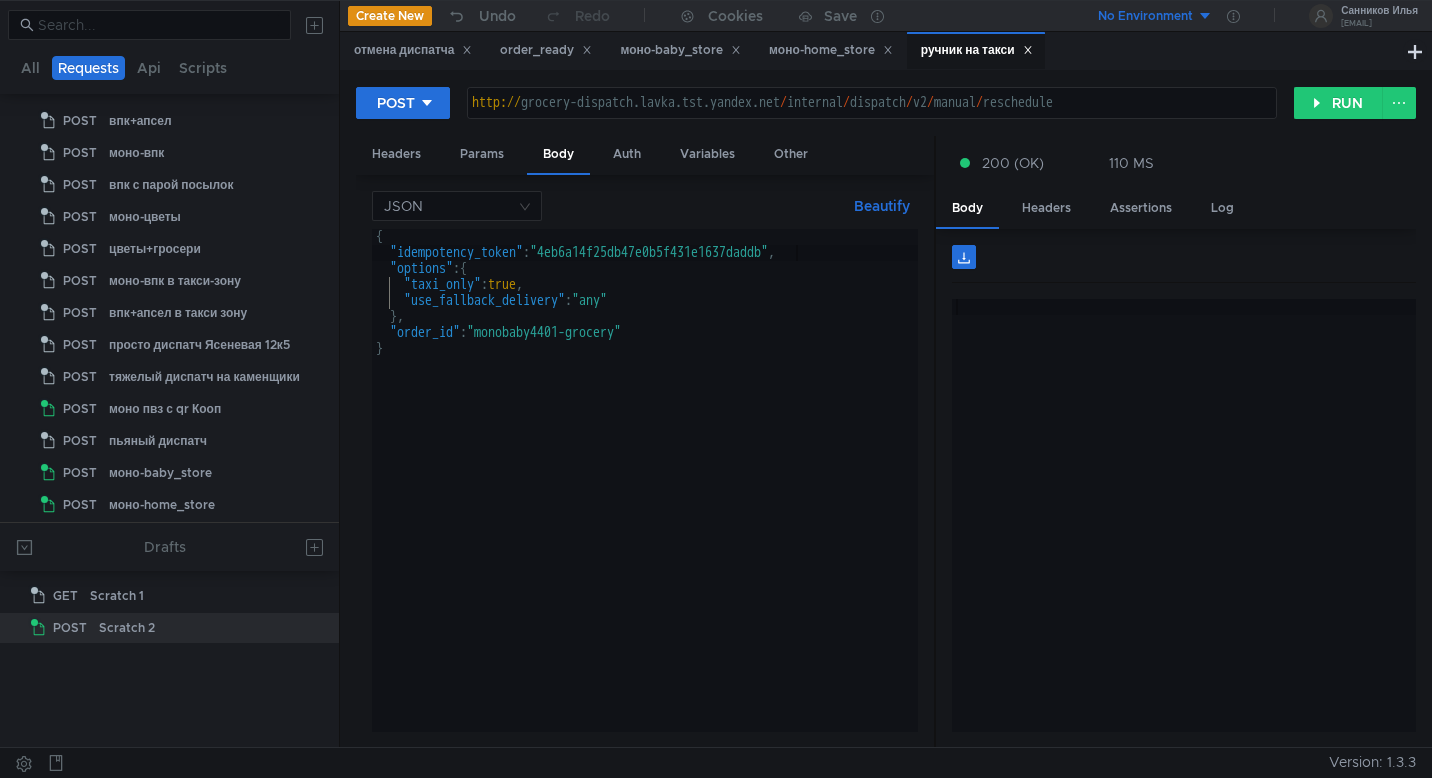 scroll, scrollTop: 1427, scrollLeft: 0, axis: vertical 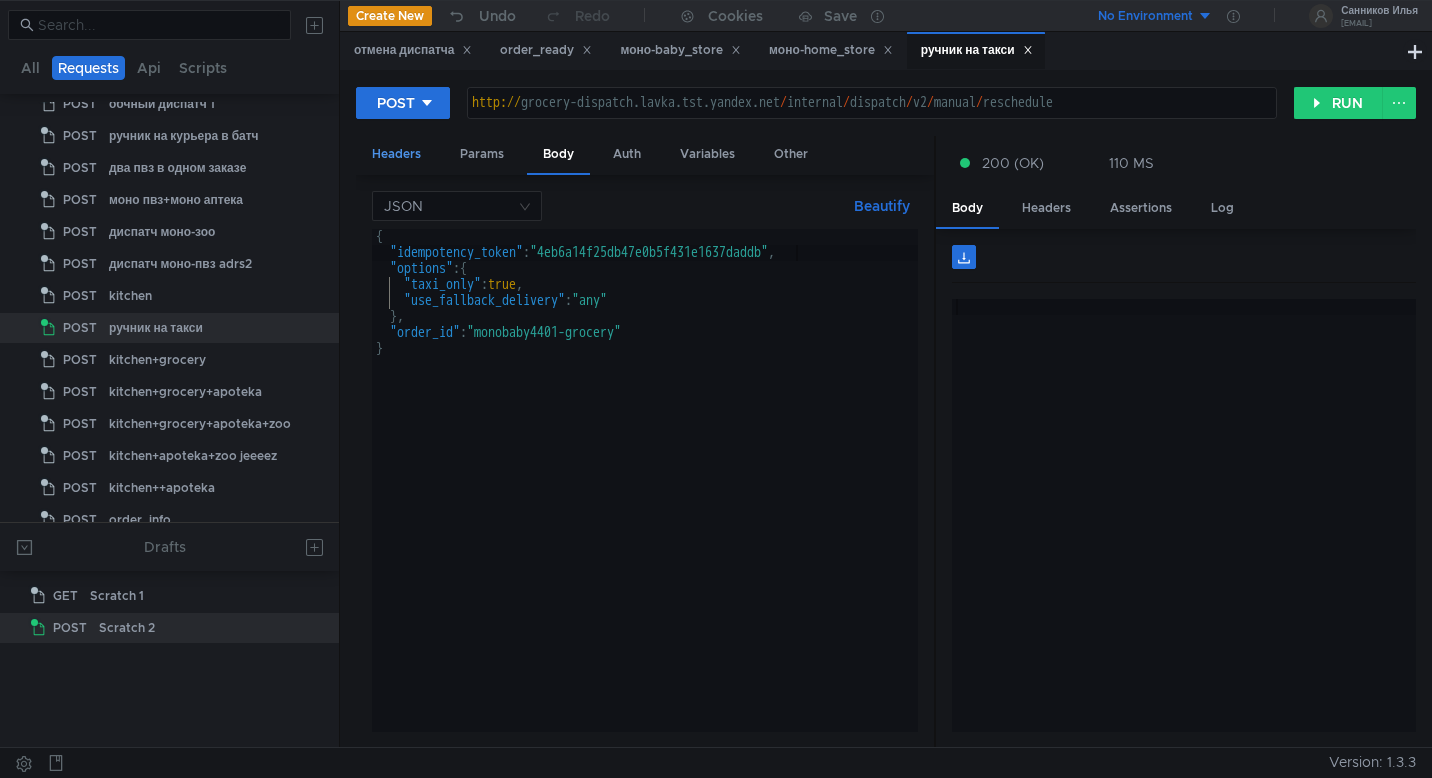 click on "Headers" at bounding box center [396, 154] 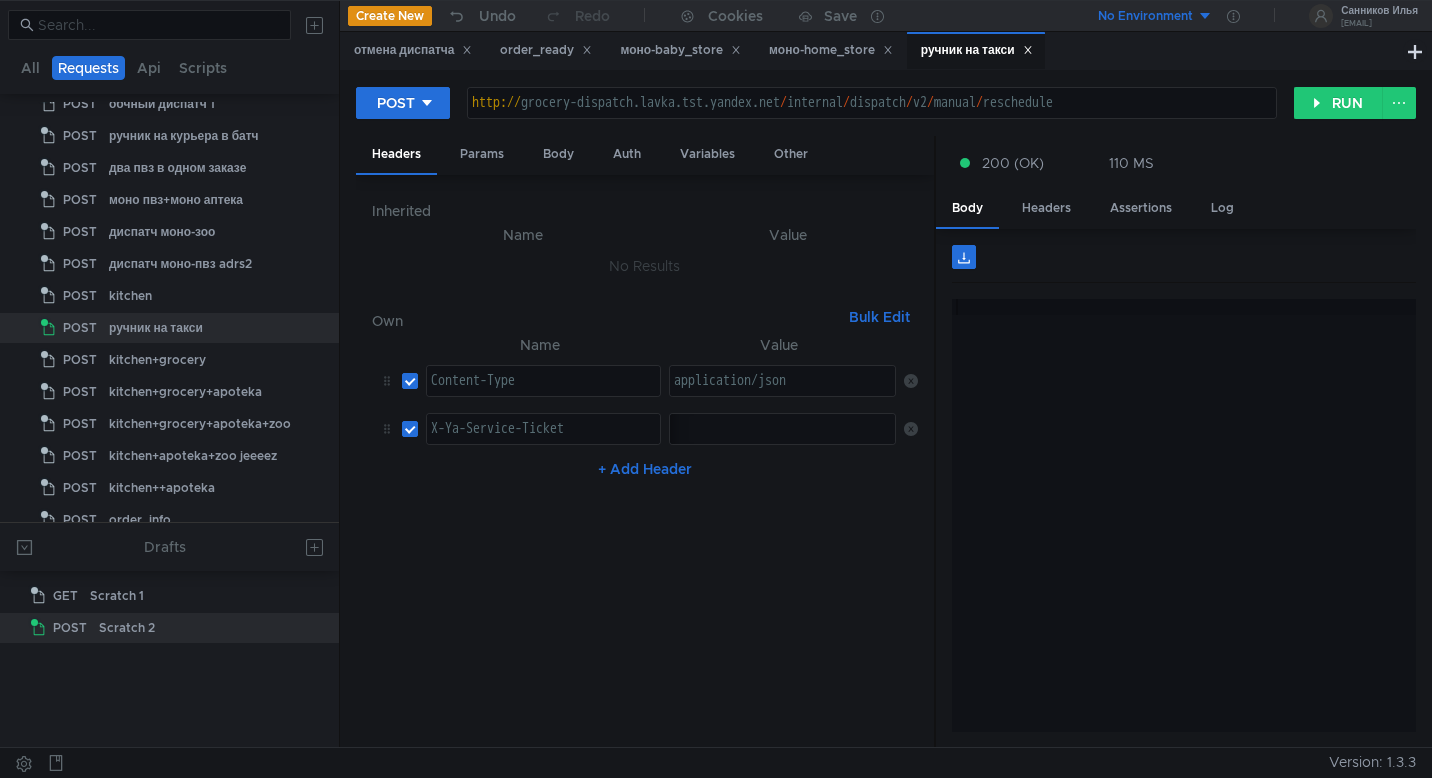 click on "3:serv:CPv9ARCTybDEBiIRCMTzehCq33sg7cGxkaXU_gE:J-ApRm8aePLGquHxNeYW3nLjjWMqx5_AZPdFlICaZi2XdLVd5NdAuVey_eb6Tx80CcPmX5dkh-ApPOruzSTFzF-Jy3fln8yjUCIZ5AdhB2gZxSJR-2ub9CJ-t88hBEl98uOlEuozAm4_BLxyHItff_-YM4s8oP6z2N3Wo_7NWLnEeeInhHz2eANJJQsDuoc2_d_wEjsag-48DlAVMSk2Ma2QQQin9q15Tan7w6Hnn3G2YUW0lfh7gxG45UJp_34DyWLqpUXCUocg07V5GWJ6nHdmmkZAPKHE9J6SA4sSMR2eJWpoODt4XEI-dqDDRp0dP21PfRTTMSCIbeps41T5hg" at bounding box center [-742, 445] 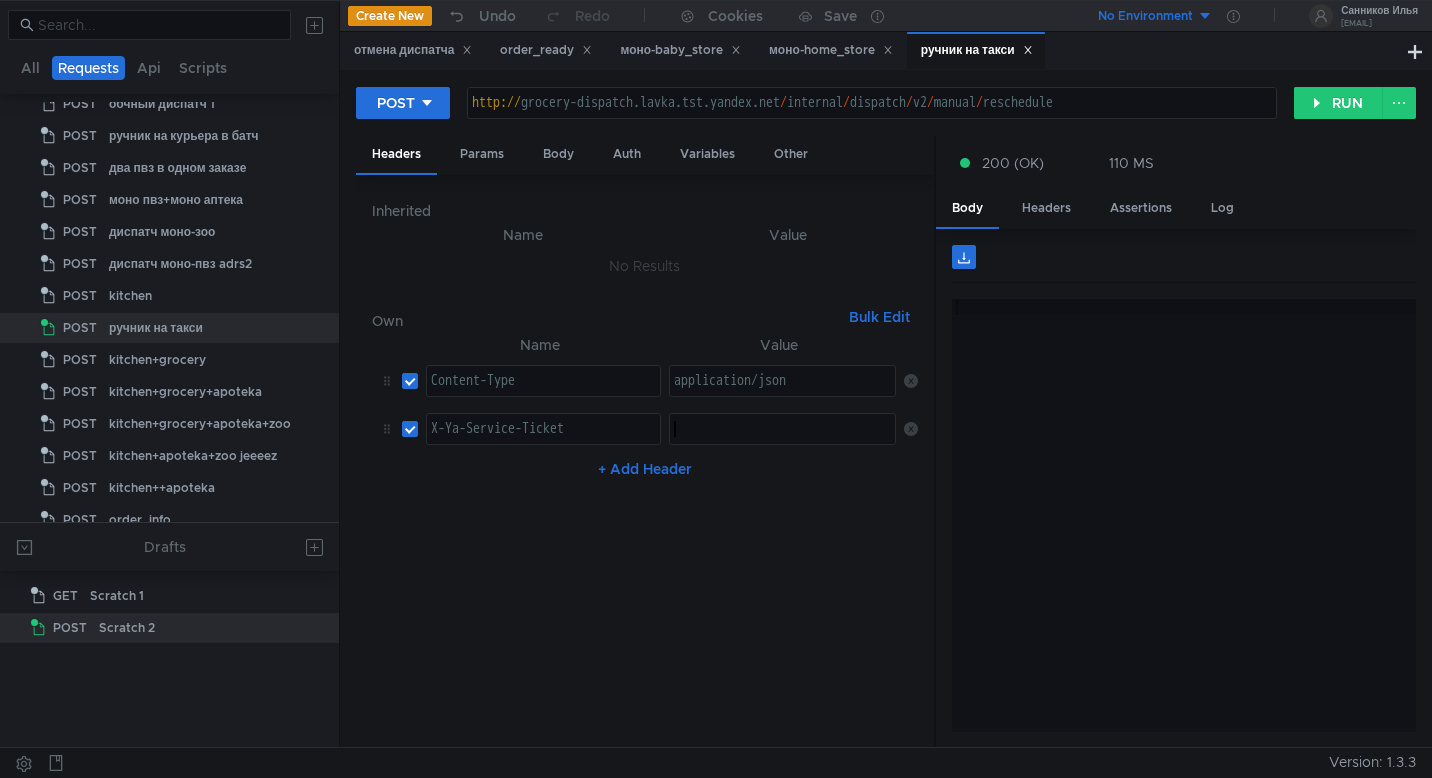 paste on "3:serv:CIH-ARCH4bXEBiIRCMTzehCq33sg7cGxkaXU_gE:CZhze0RURYMw_-mRfuVlaoyn8Fk-cIYI1zY3rWD5IhwPZo4El7yc9Ed1fMXCstzRu6DUrRR8edNA6uAQY_Ax0Vl0p7fmNL2_vFCghv09SGYopMwDZyZeyFIvz3jAvLZBOedrneBfukA0CmTJesMZ4Qpz4040450lh8Y2BI57ukG0fqvJ8wywBoVXZIpcjUk405mwj5IvA2COQ9ZPhtUDg4ZckPUUsKrQQZdOnXHWo39oDgj8YqIyMVdo2YjngkcU8zMGQXBXWNdJO7PmZmZTUJoTODoWfaoH9WFJsON73Pljs0xXq2VvsFa2sr028wv88SQnNCSuDYthaenTTgU8PA" 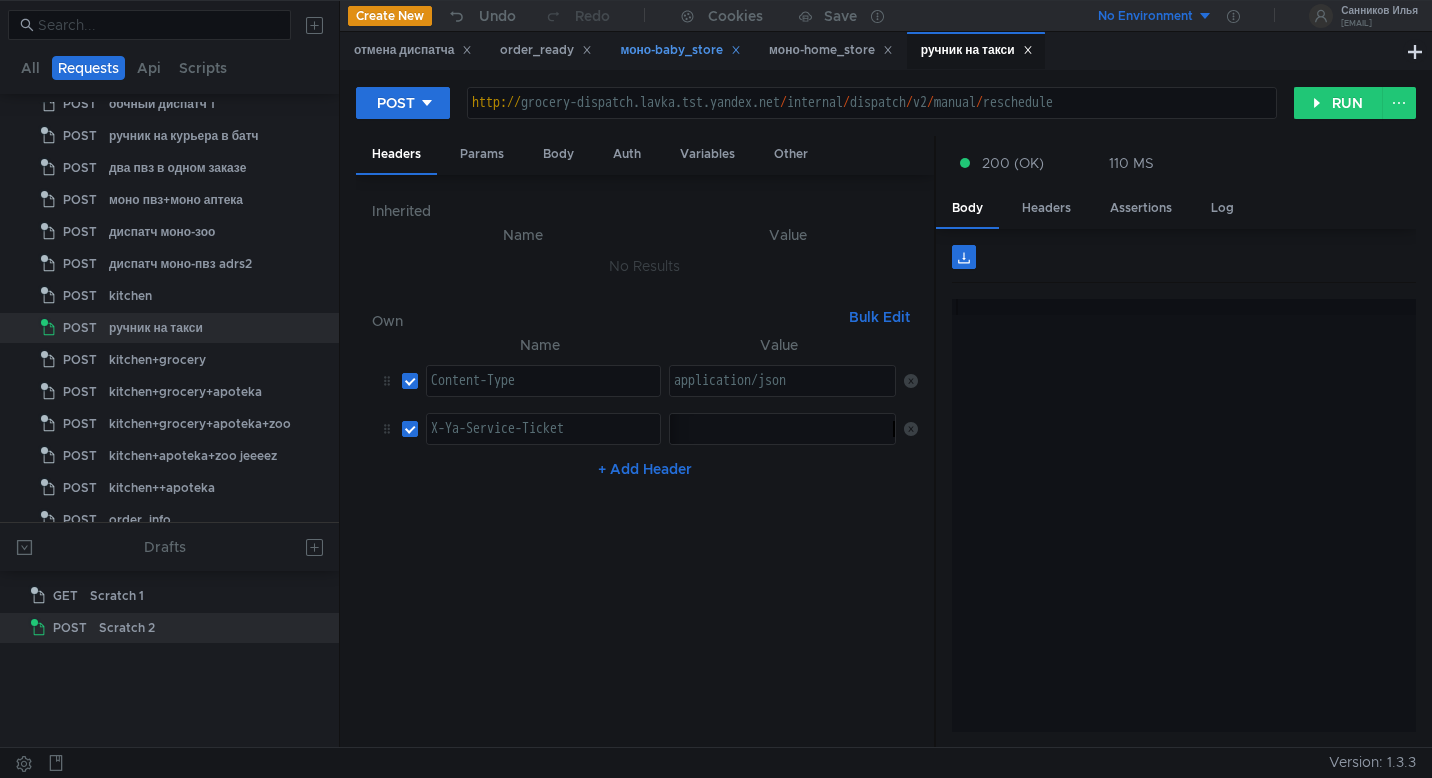 click on "моно-baby_store" at bounding box center (680, 50) 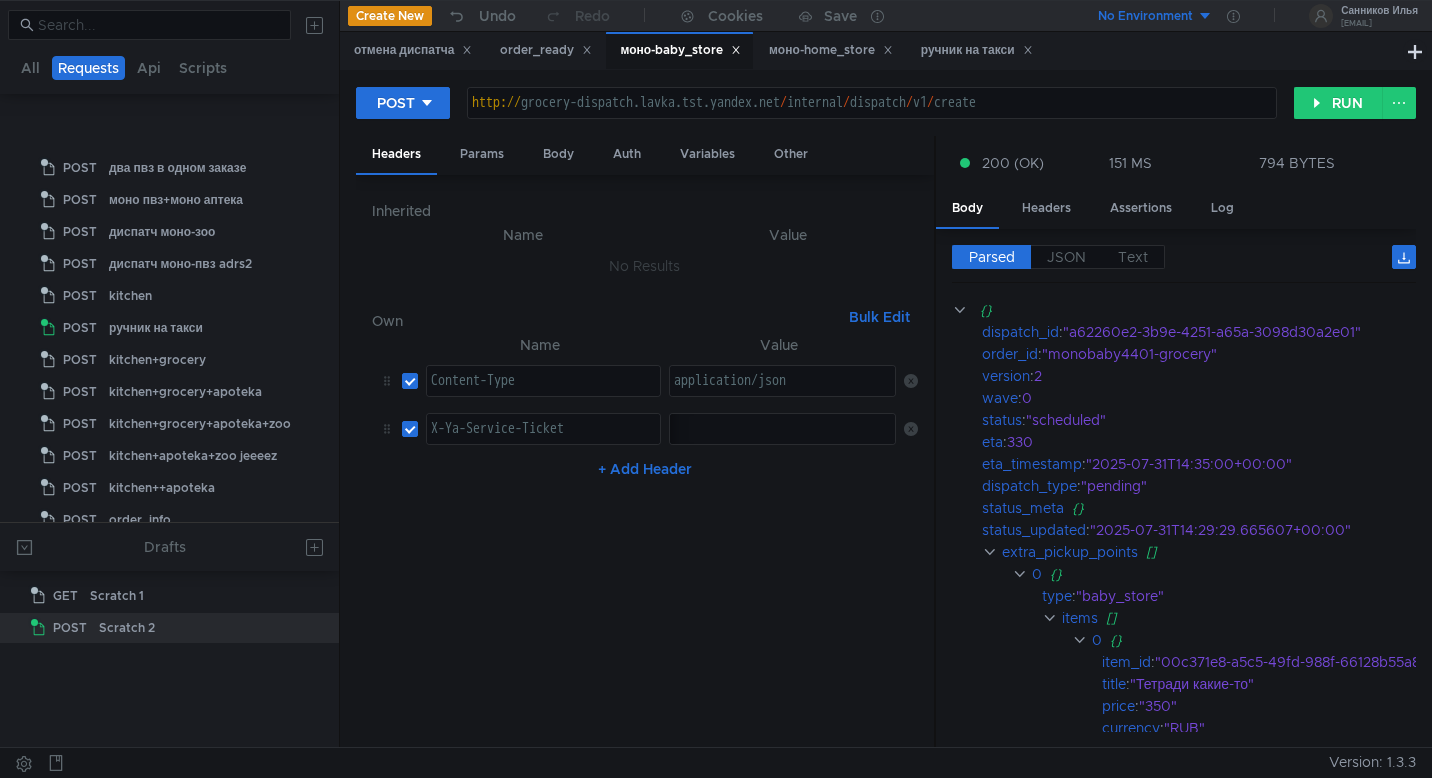 scroll, scrollTop: 1988, scrollLeft: 0, axis: vertical 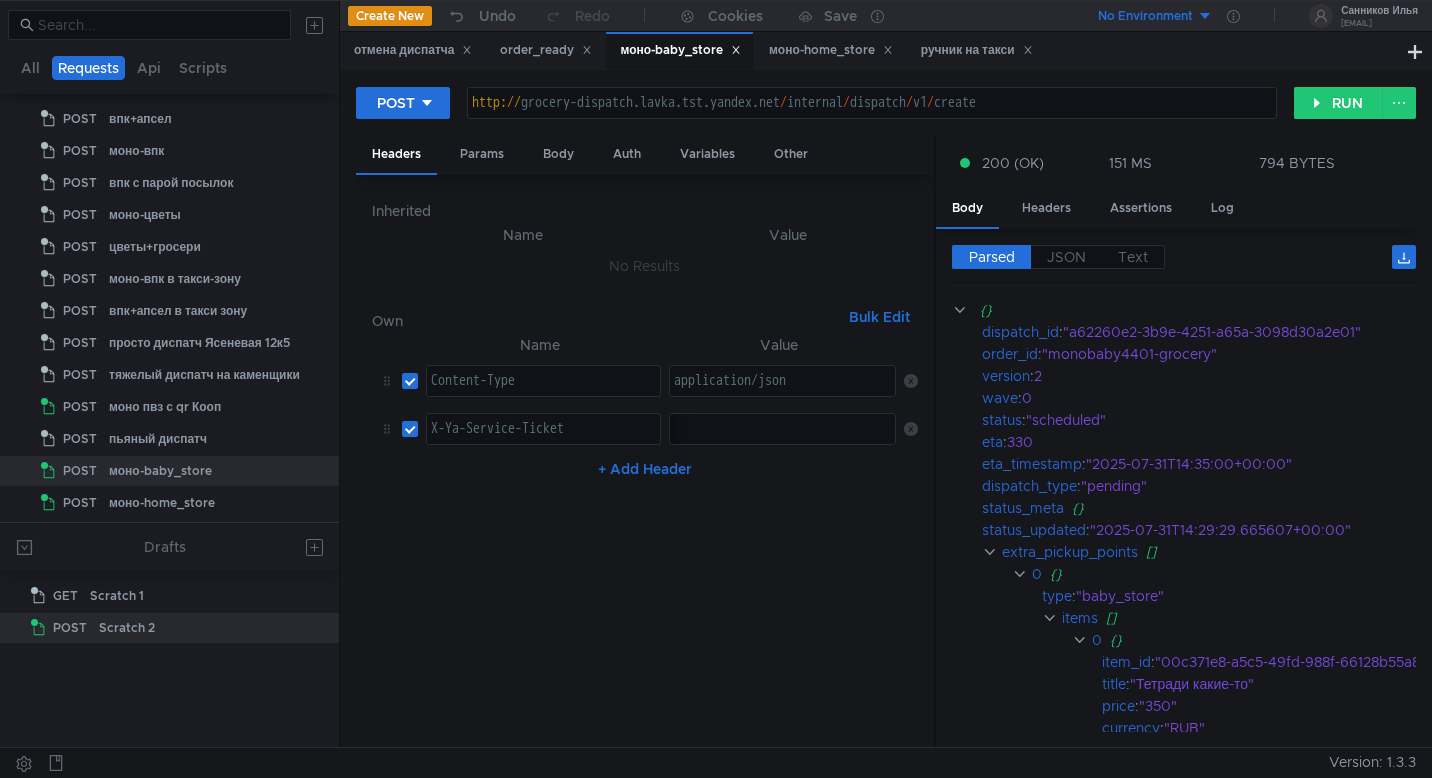 click on "моно-baby_store" at bounding box center [680, 50] 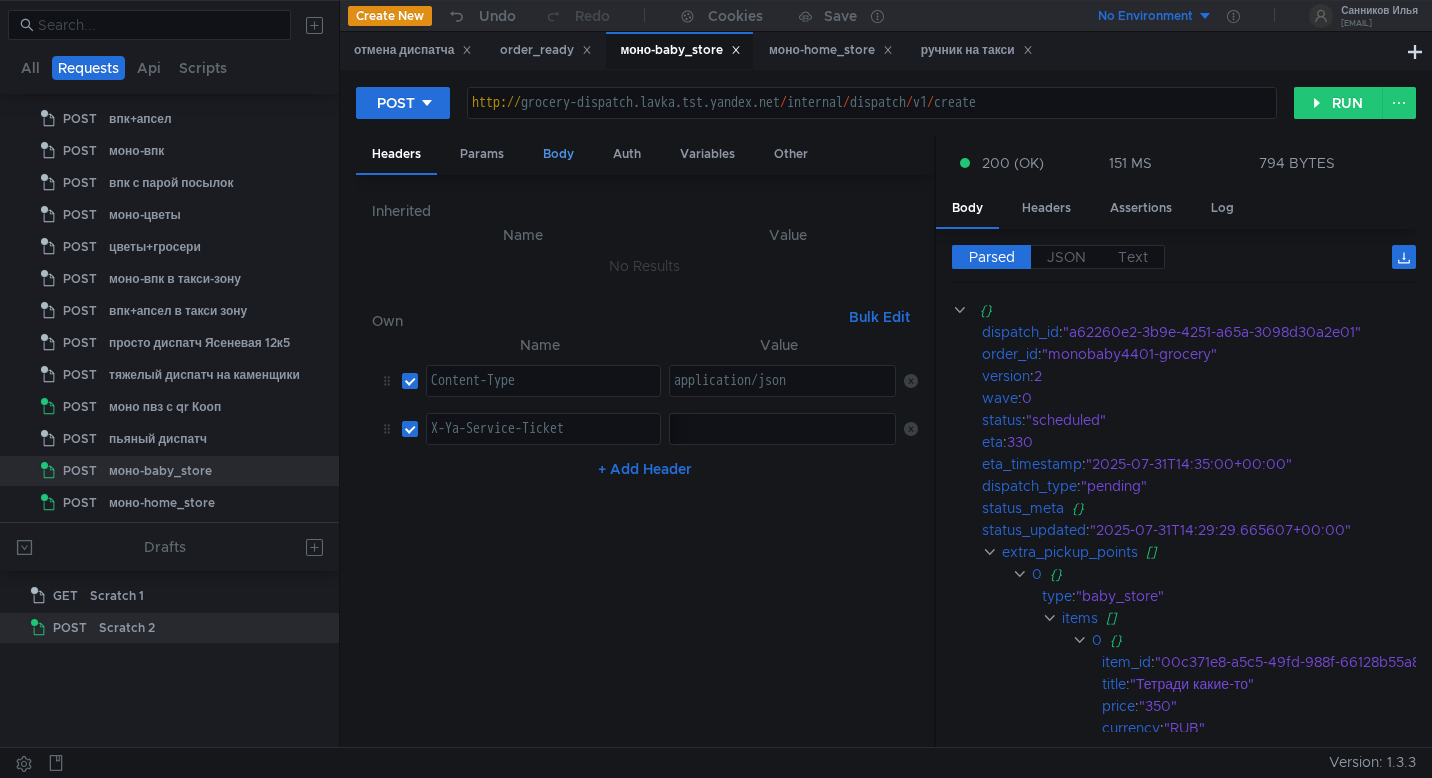 click on "Body" at bounding box center [558, 154] 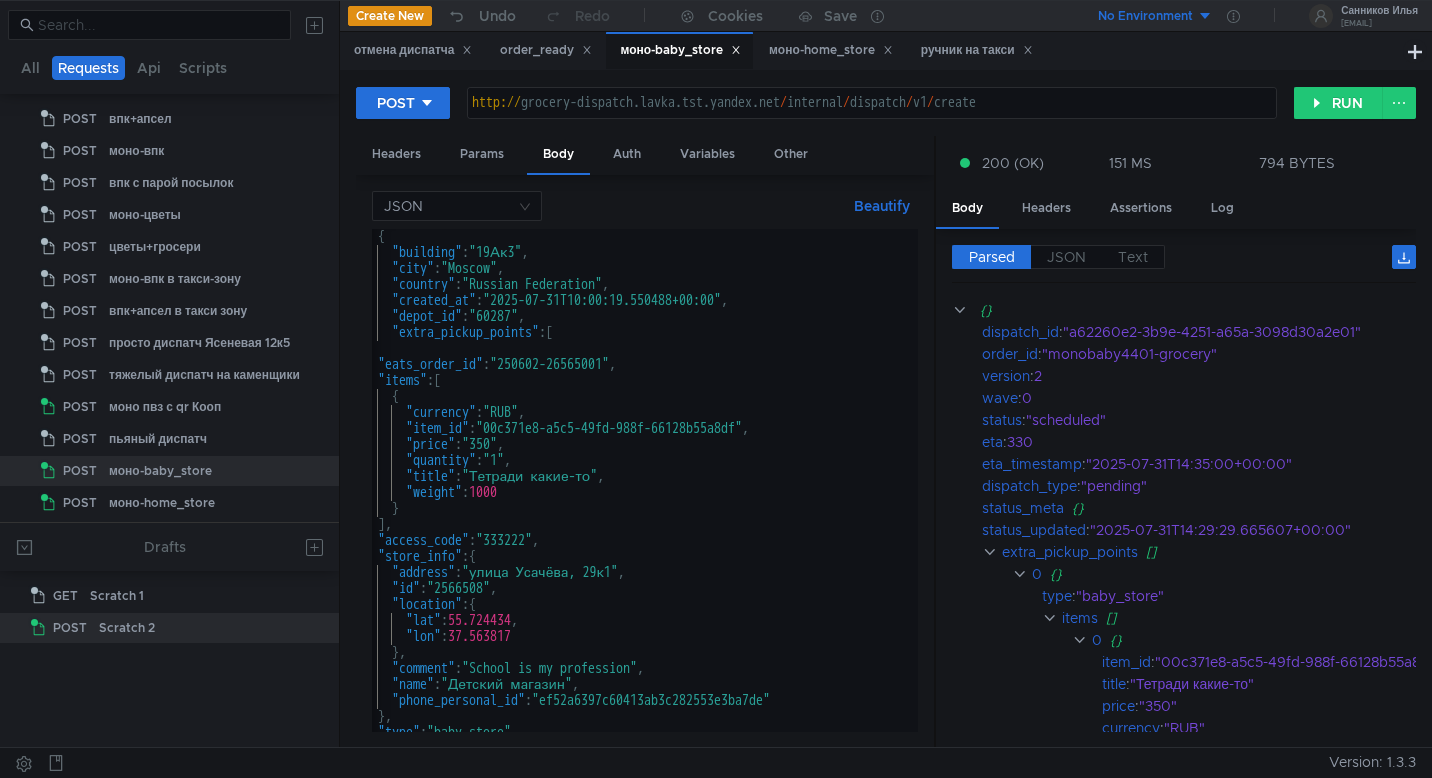 scroll, scrollTop: 0, scrollLeft: 0, axis: both 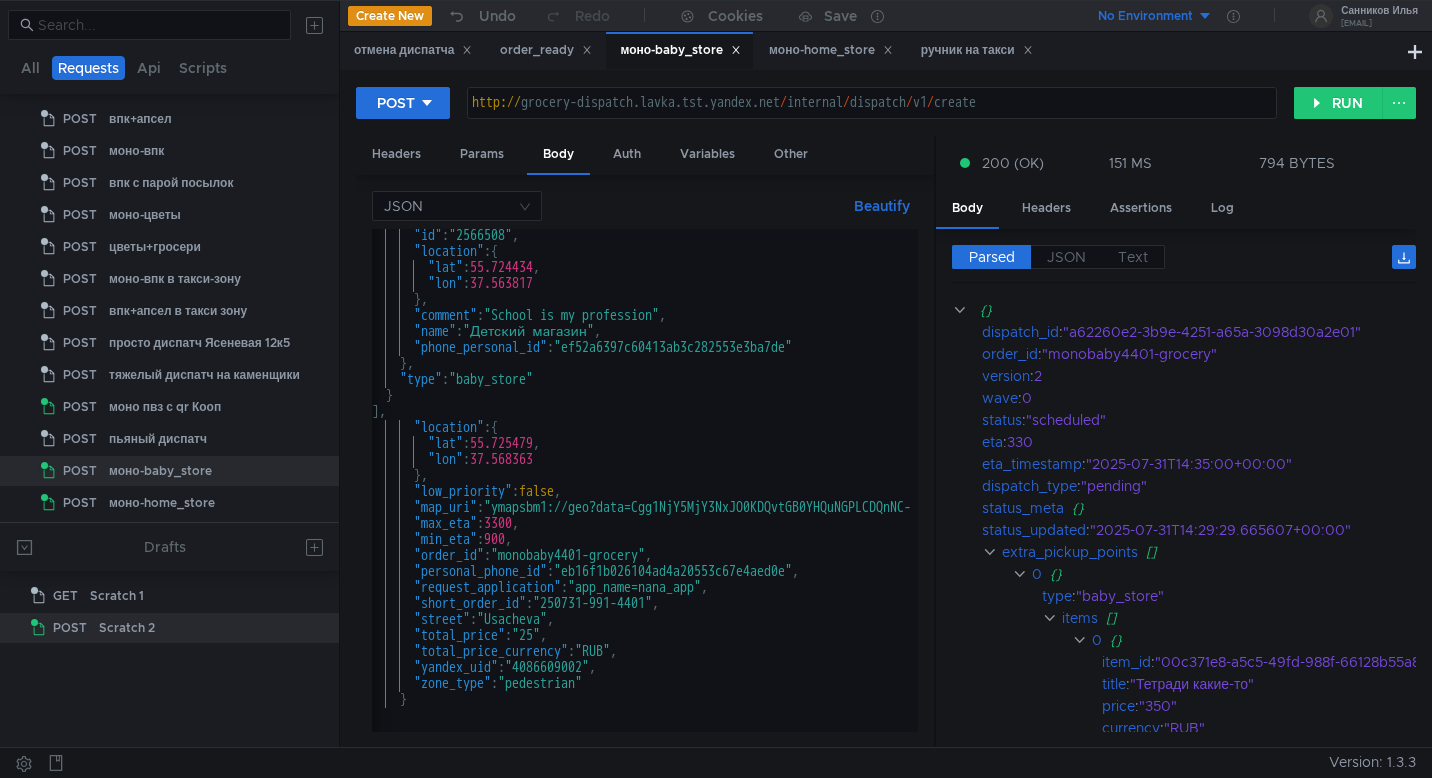 click on ""id" :  "[STORE_ID]" ,             "location" :  {                "lat" :  55.724434 ,                "lon" :  37.563817             } ,             "comment" :  "School is my profession" ,             "name" :  "Детский магазин" ,             "phone_personal_id" :  "[PHONE_PERSONAL_ID]"          } ,          "type" :  "baby_store"       }    ] ,             "location" :  {                "lat" :  55.725479 ,                "lon" :  37.568363             } ,             "low_priority" :  false ,             "map_uri" :  "ymapsbm1://geo?data=Cgg1NjY5MjY3NxJO0KDQvtGB0YHQuNGPLCDQnNC-0YHQutCy0LAsINGD0LvQuNGG0LAg0KPRgdCw0YfRkdCy0LAsIDE50LozLCDQv9C-0LTRitC10LfQtCAxIgoNWkYWQhWK515CMJD1kLAG" ,             "max_eta" :  3300 ,             "min_eta" :  900 ,             "order_id" :  "monobaby4401-grocery" ,             "personal_phone_id" :  "[PERSONAL_PHONE_ID]" ,             "request_application" :  "app_name=nana_app" ,             "short_order_id" : ,             :" at bounding box center (1139, 491) 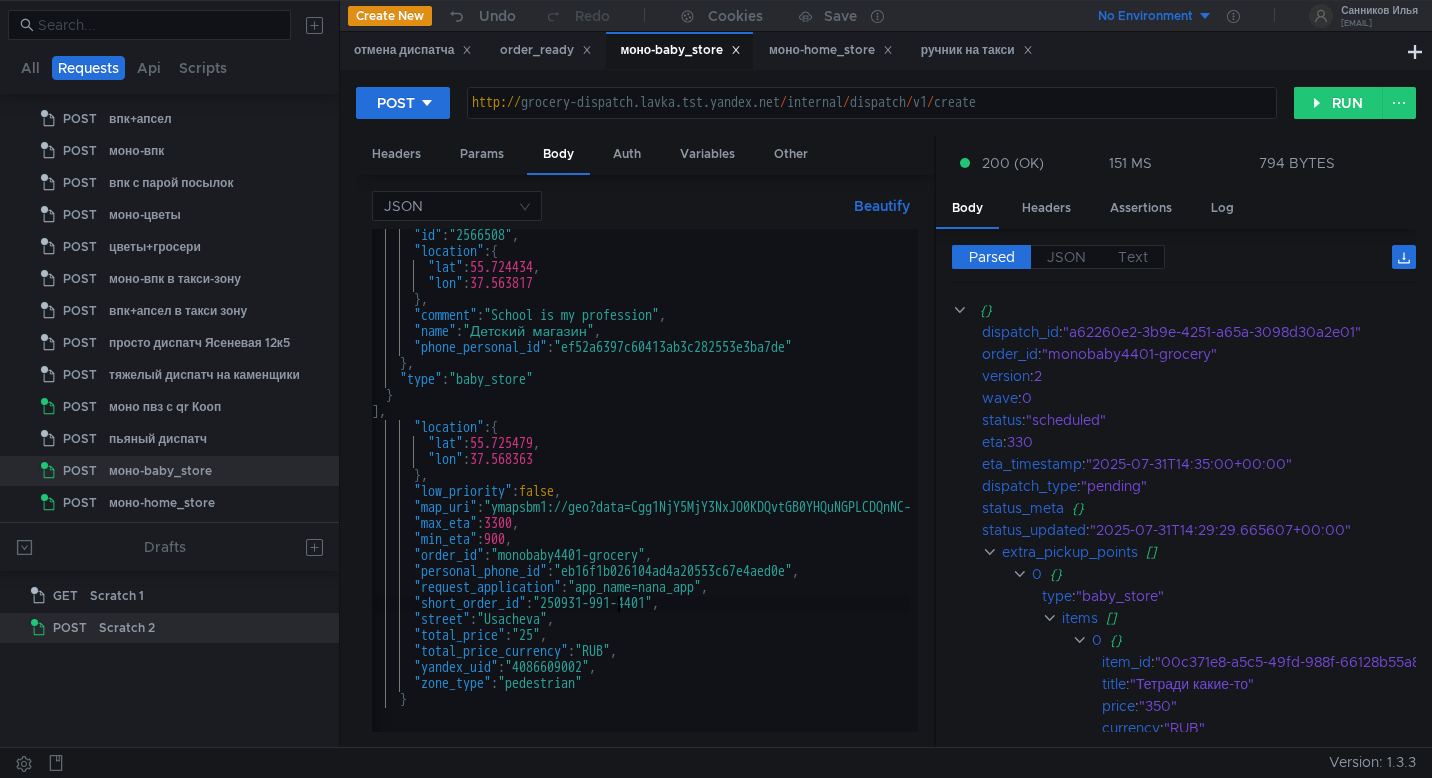 scroll, scrollTop: 0, scrollLeft: 19, axis: horizontal 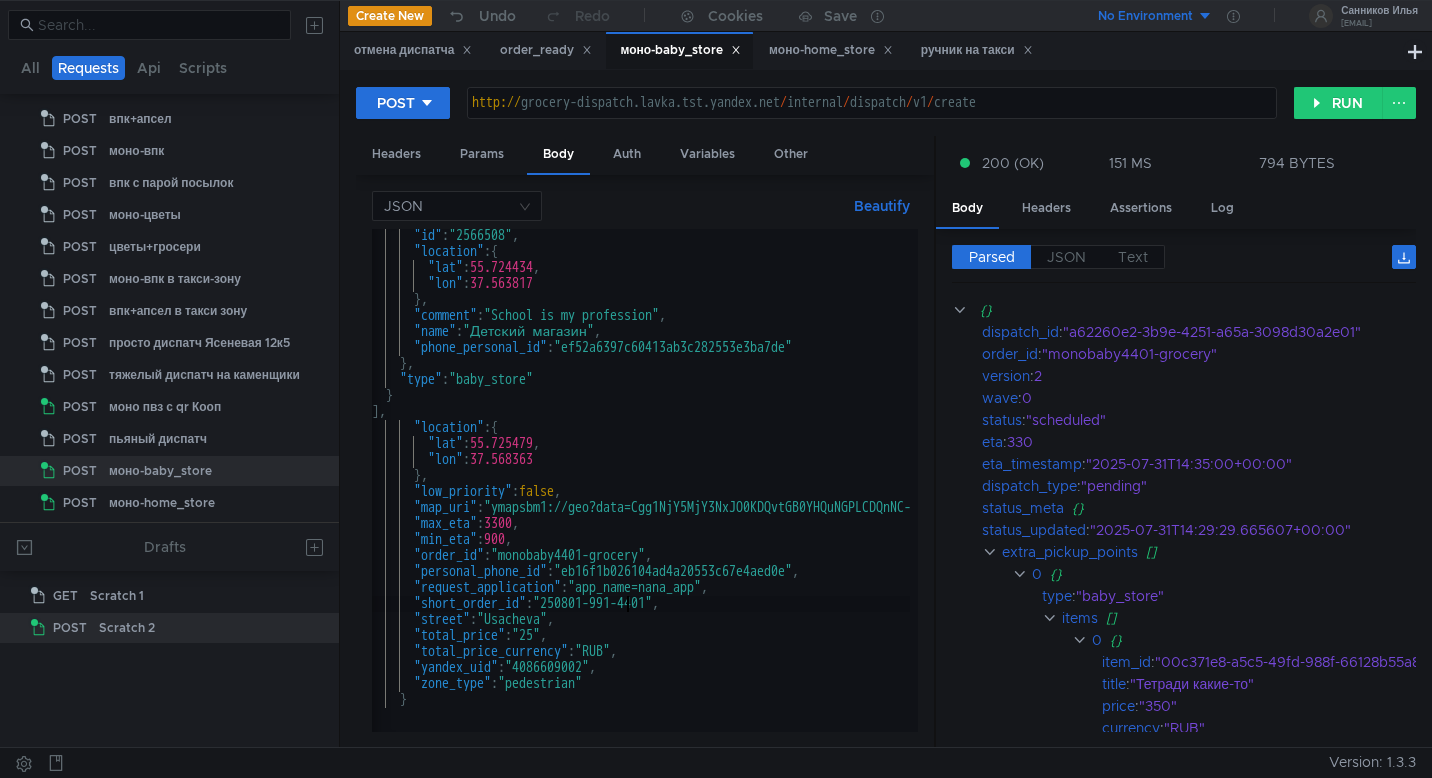 click on ""id" :  "[STORE_ID]" ,             "location" :  {                "lat" :  55.724434 ,                "lon" :  37.563817             } ,             "comment" :  "School is my profession" ,             "name" :  "Детский магазин" ,             "phone_personal_id" :  "[PHONE_PERSONAL_ID]"          } ,          "type" :  "baby_store"       }    ] ,             "location" :  {                "lat" :  55.725479 ,                "lon" :  37.568363             } ,             "low_priority" :  false ,             "map_uri" :  "ymapsbm1://geo?data=Cgg1NjY5MjY3NxJO0KDQvtGB0YHQuNGPLCDQnNC-0YHQutCy0LAsINGD0LvQuNGG0LAg0KPRgdCw0YfRkdCy0LAsIDE50LozLCDQv9C-0LTRitC10LfQtCAxIgoNWkYWQhWK515CMJD1kLAG" ,             "max_eta" :  3300 ,             "min_eta" :  900 ,             "order_id" :  "monobaby4401-grocery" ,             "personal_phone_id" :  "[PERSONAL_PHONE_ID]" ,             "request_application" :  "app_name=nana_app" ,             "short_order_id" : ,             :" at bounding box center (1139, 491) 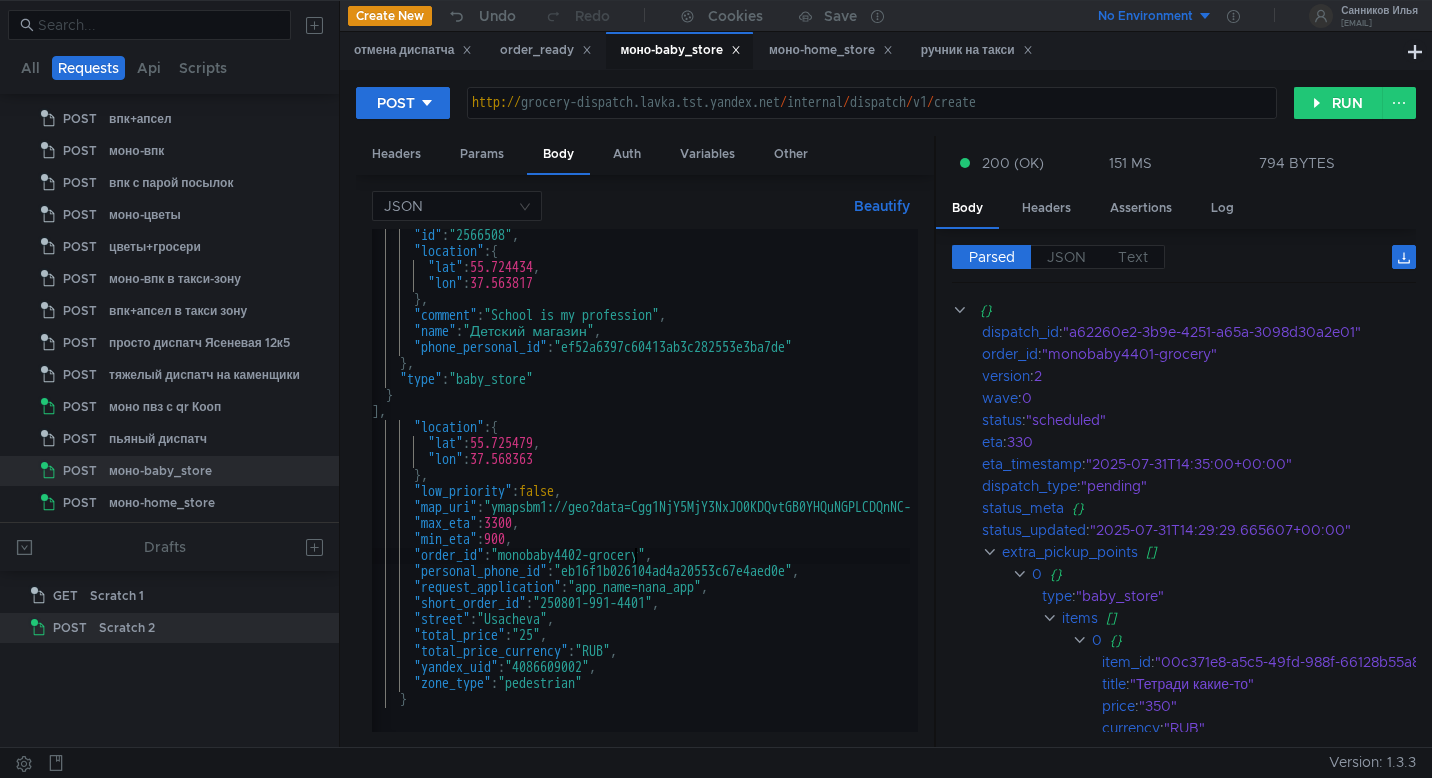 scroll, scrollTop: 0, scrollLeft: 20, axis: horizontal 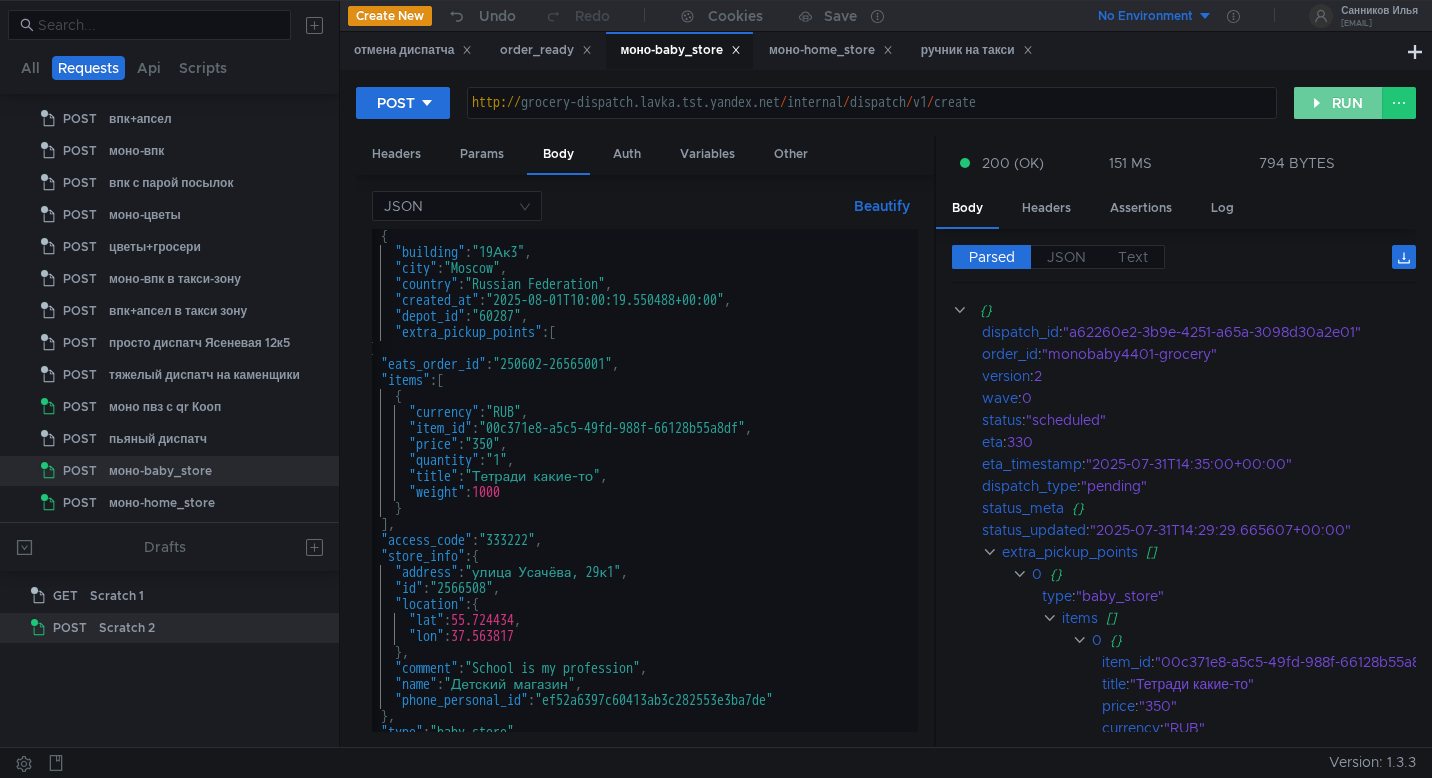 type on ""short_order_id": "250801-991-4402"," 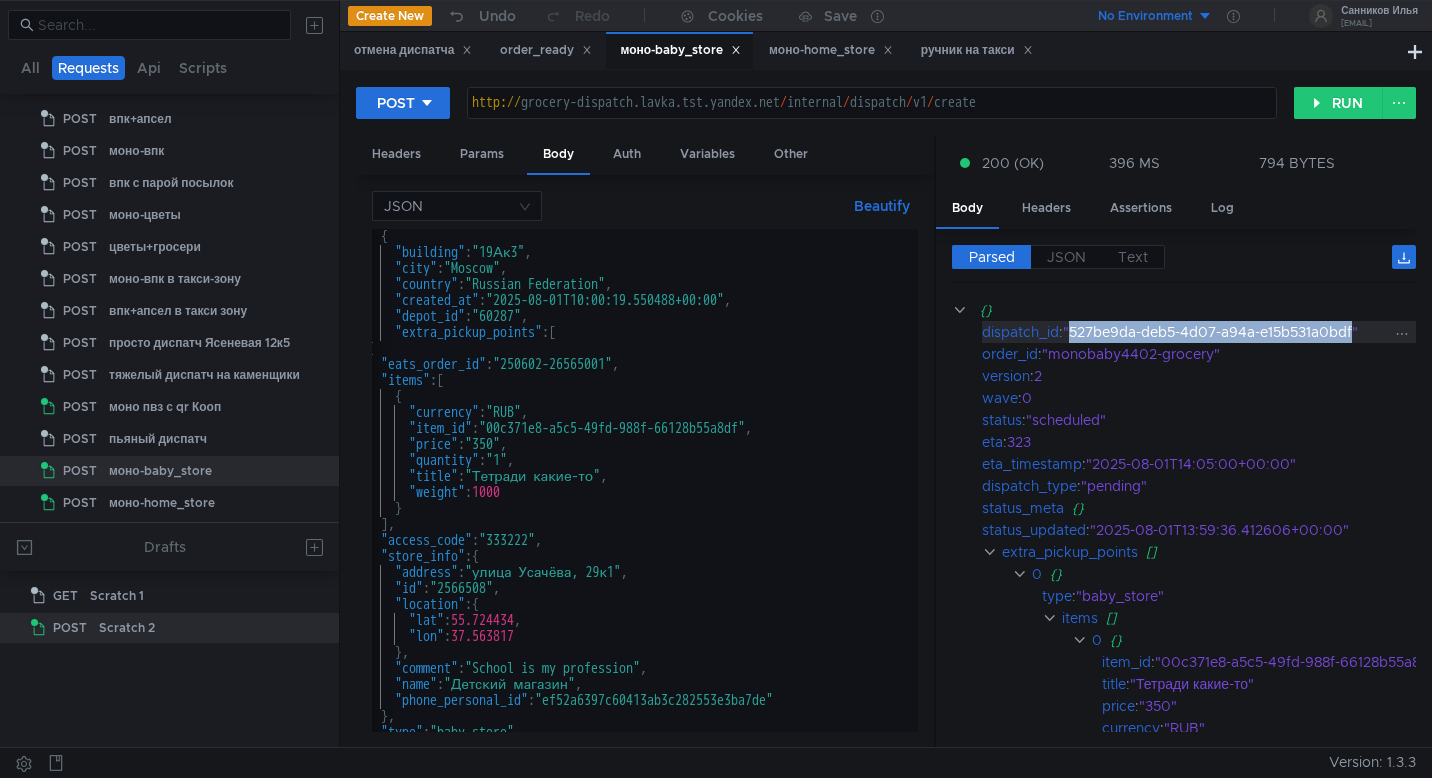drag, startPoint x: 1358, startPoint y: 332, endPoint x: 1073, endPoint y: 335, distance: 285.01578 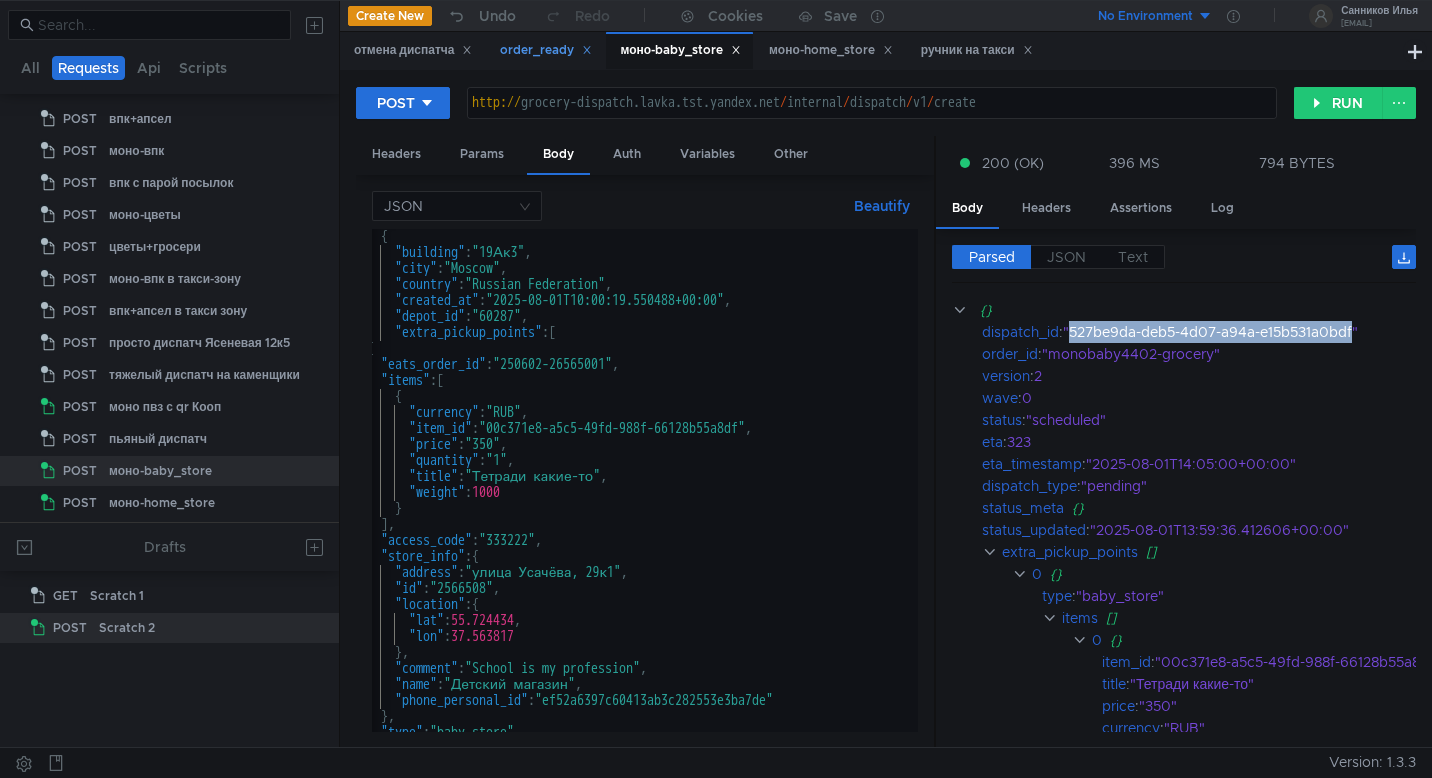 click on "order_ready" at bounding box center [546, 50] 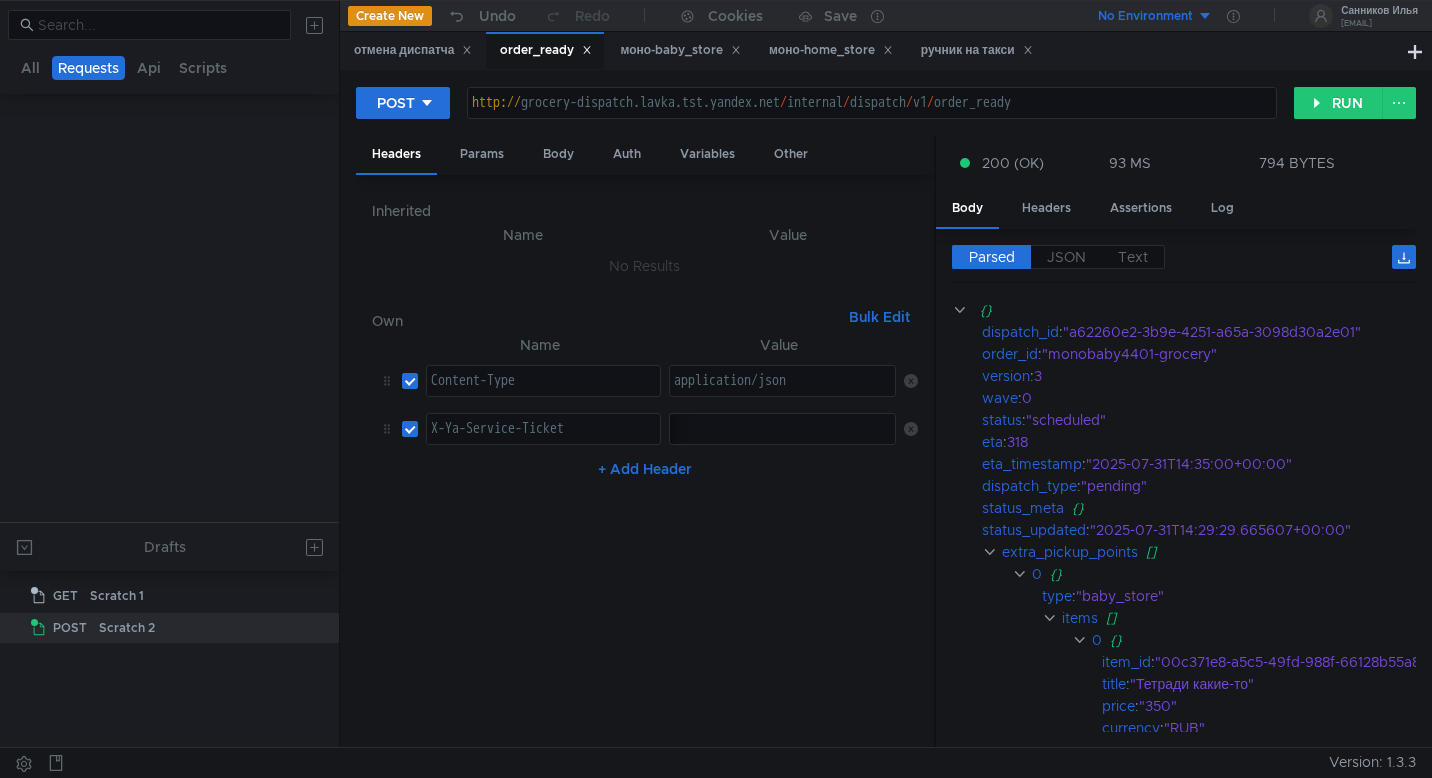 scroll, scrollTop: 531, scrollLeft: 0, axis: vertical 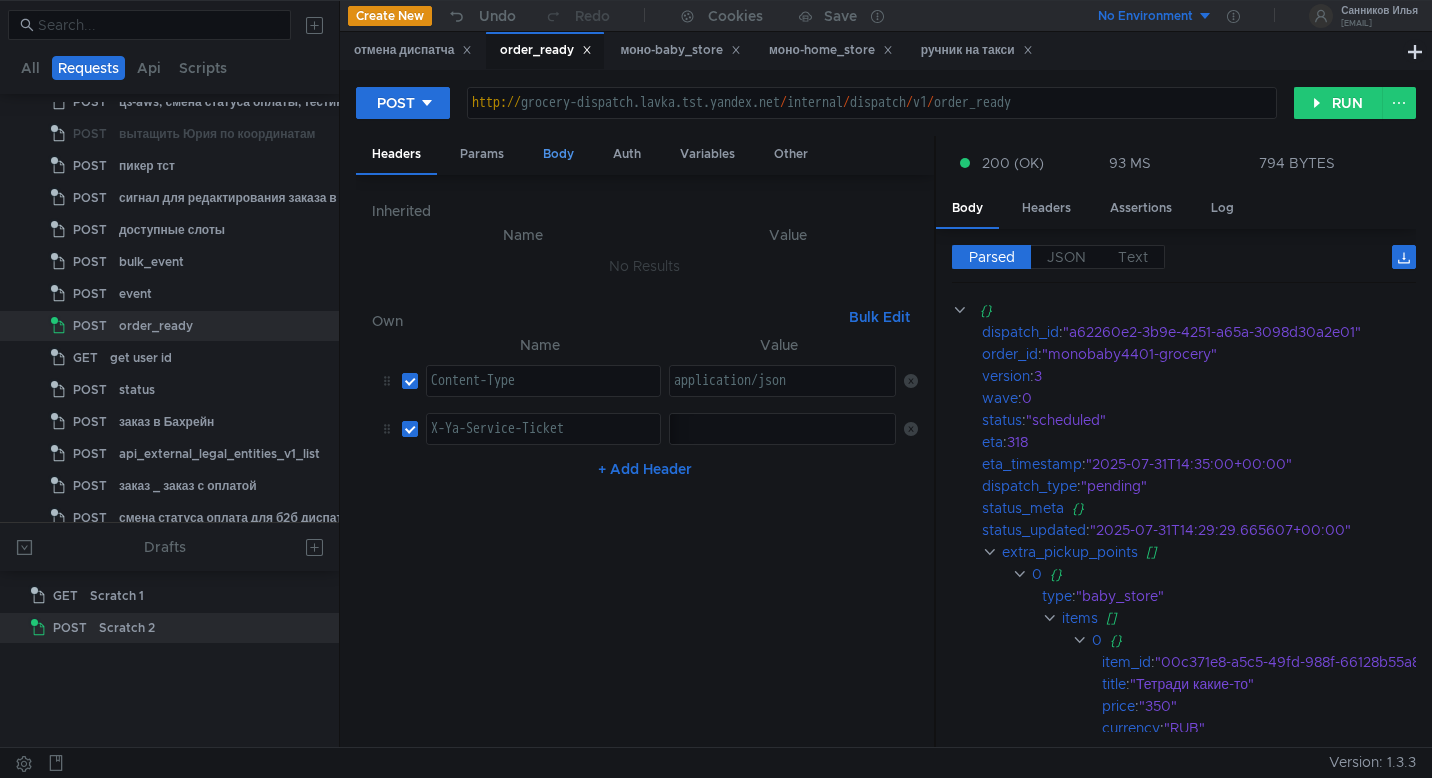click on "Body" at bounding box center [558, 154] 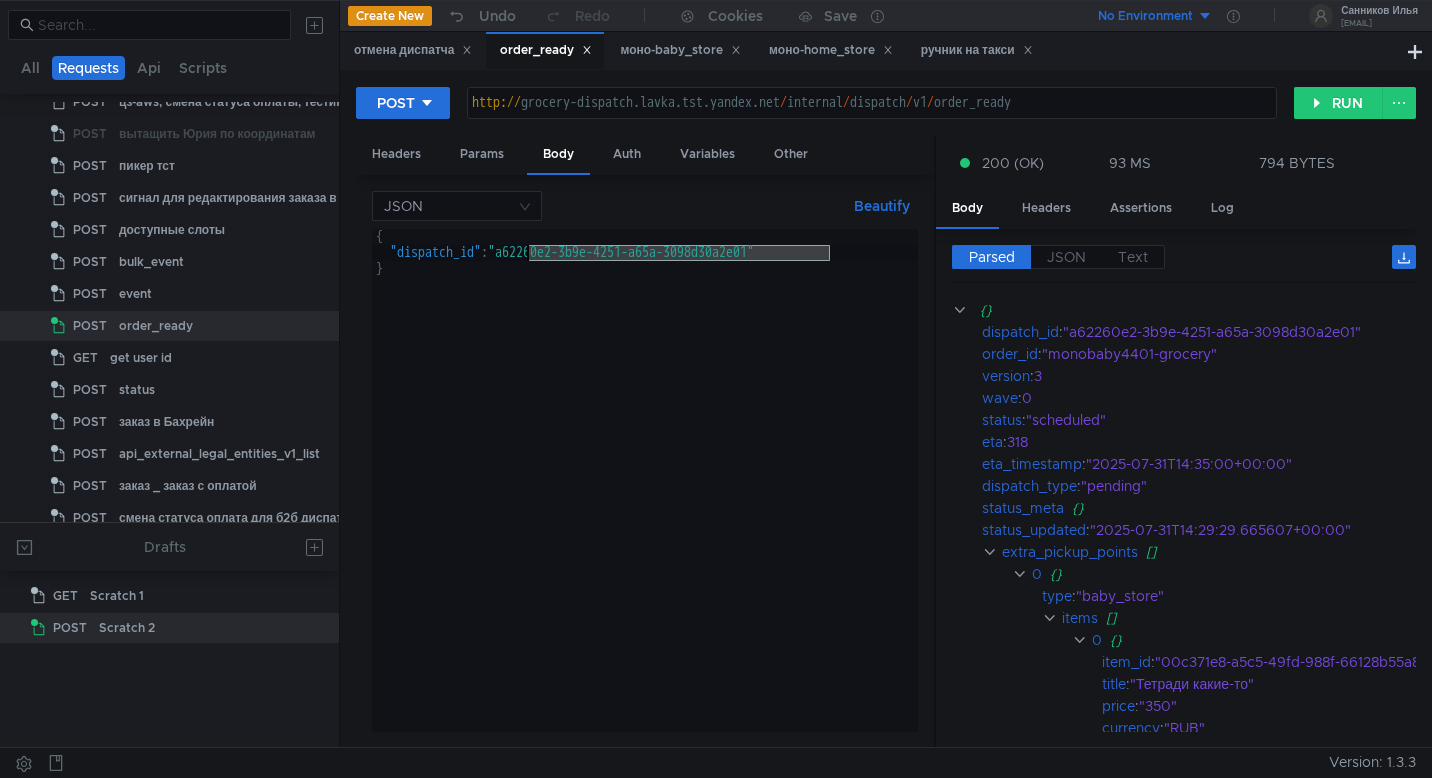 drag, startPoint x: 829, startPoint y: 257, endPoint x: 527, endPoint y: 260, distance: 302.0149 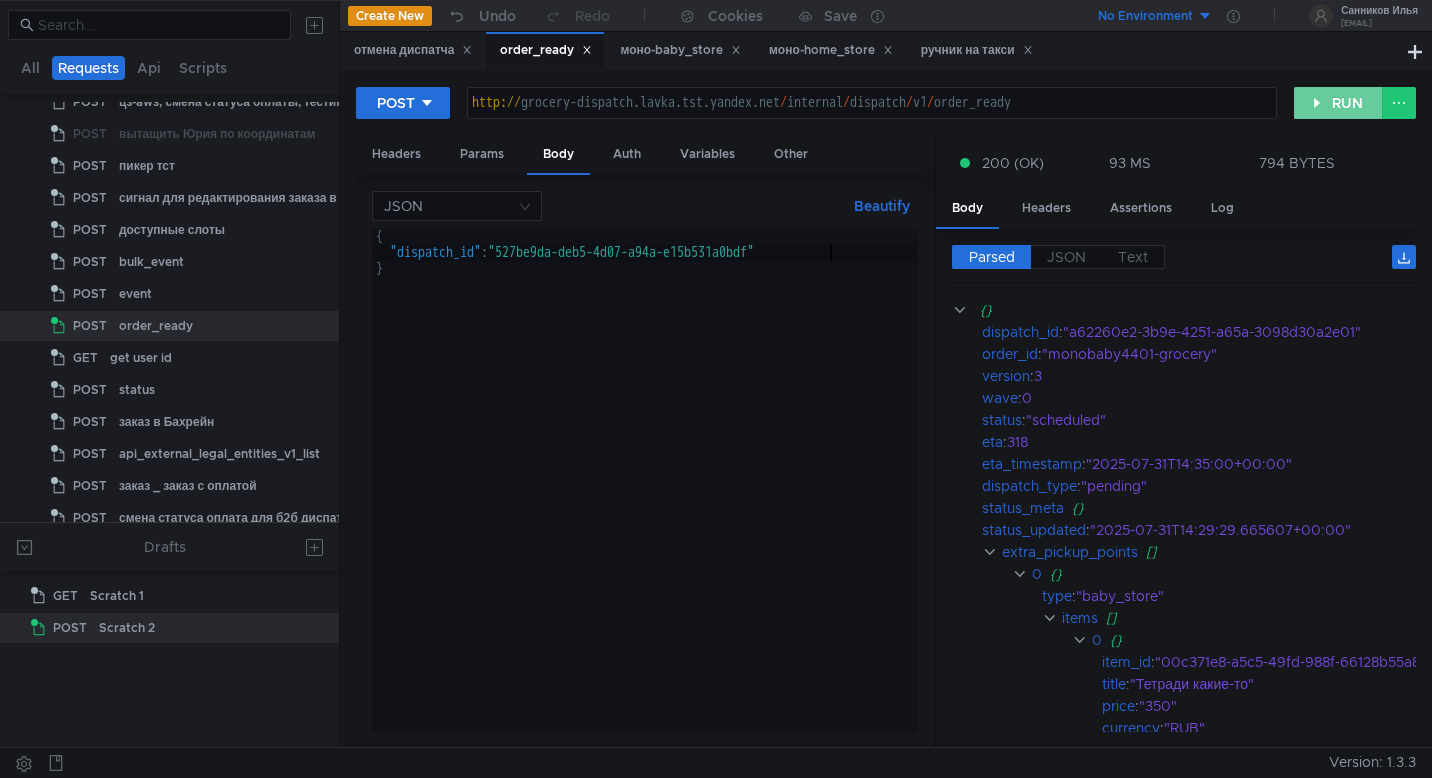 click on "RUN" 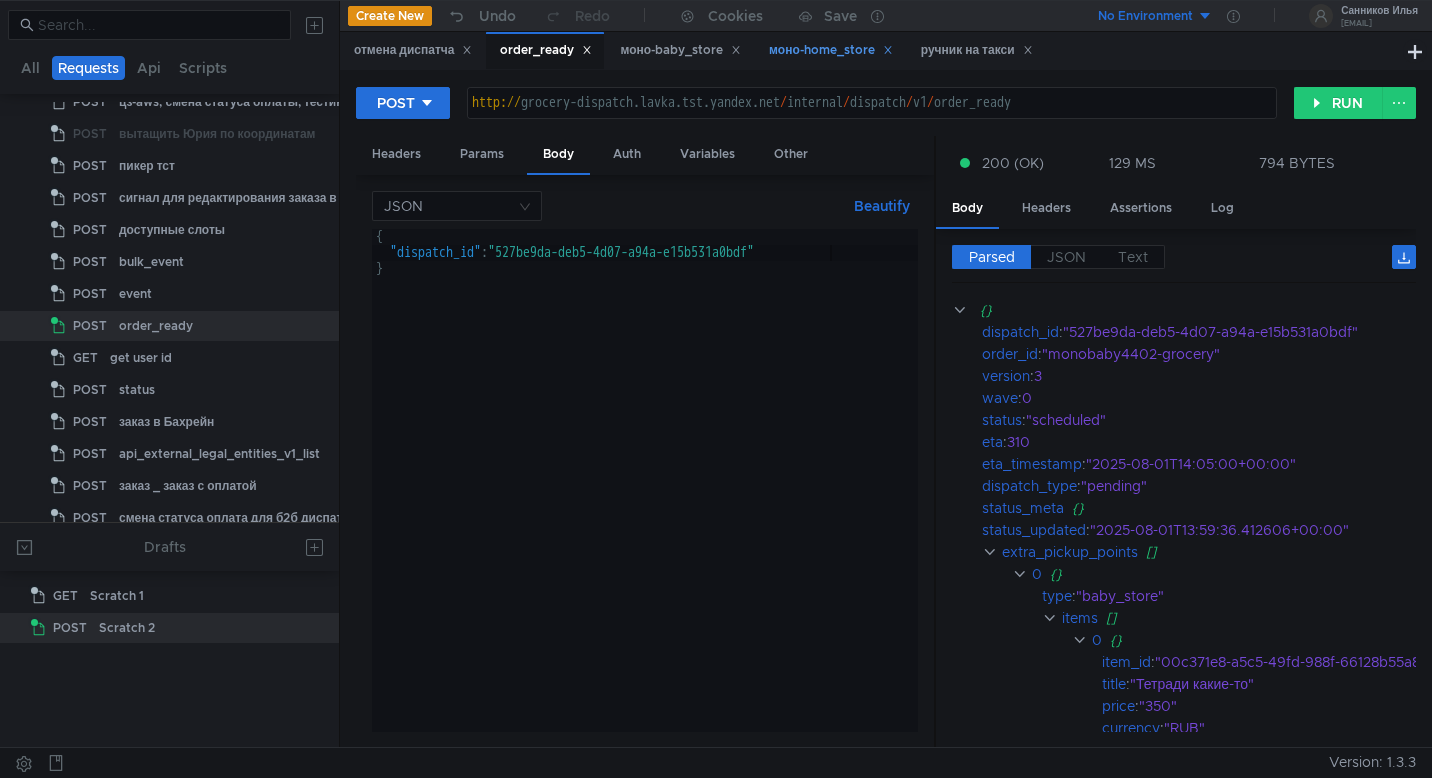 click on "моно-home_store" at bounding box center (831, 50) 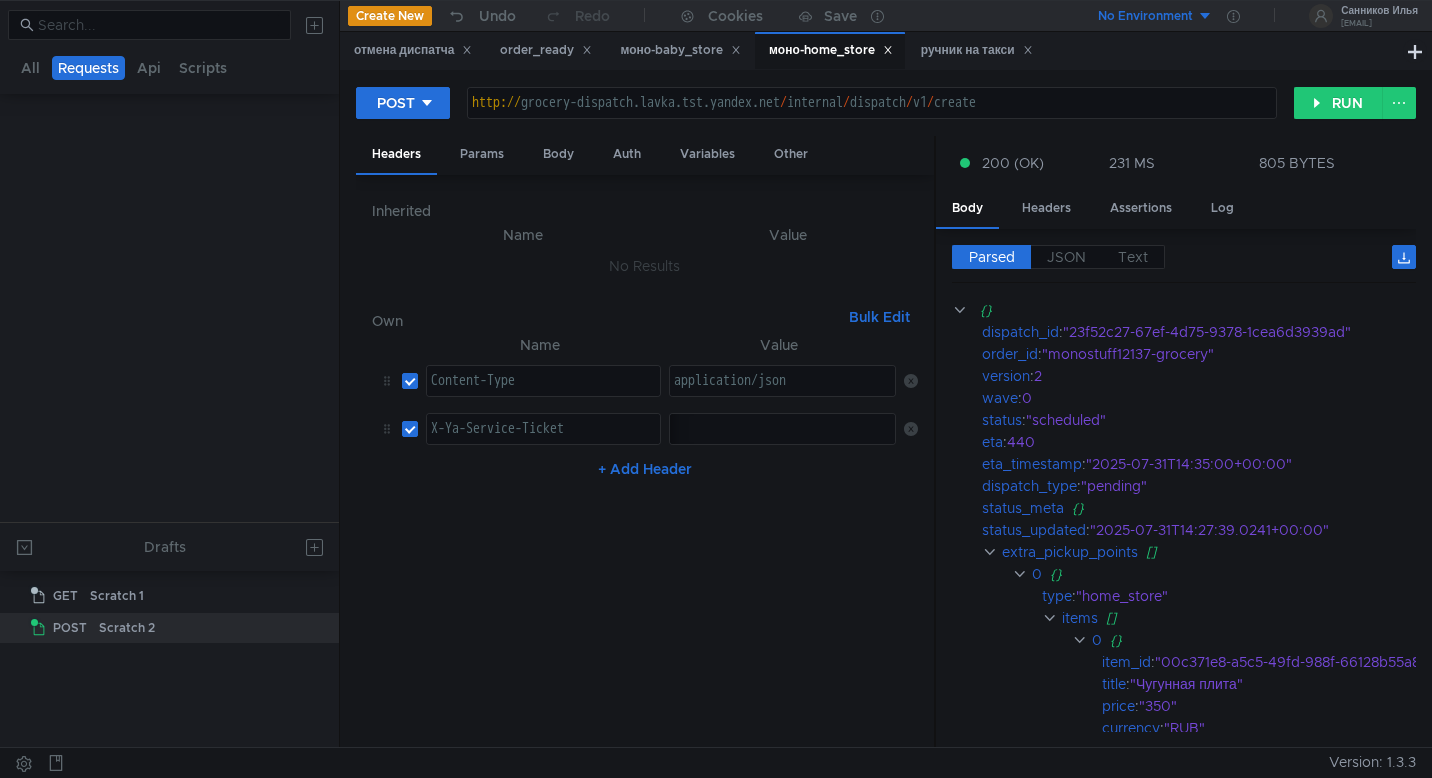 scroll, scrollTop: 1986, scrollLeft: 0, axis: vertical 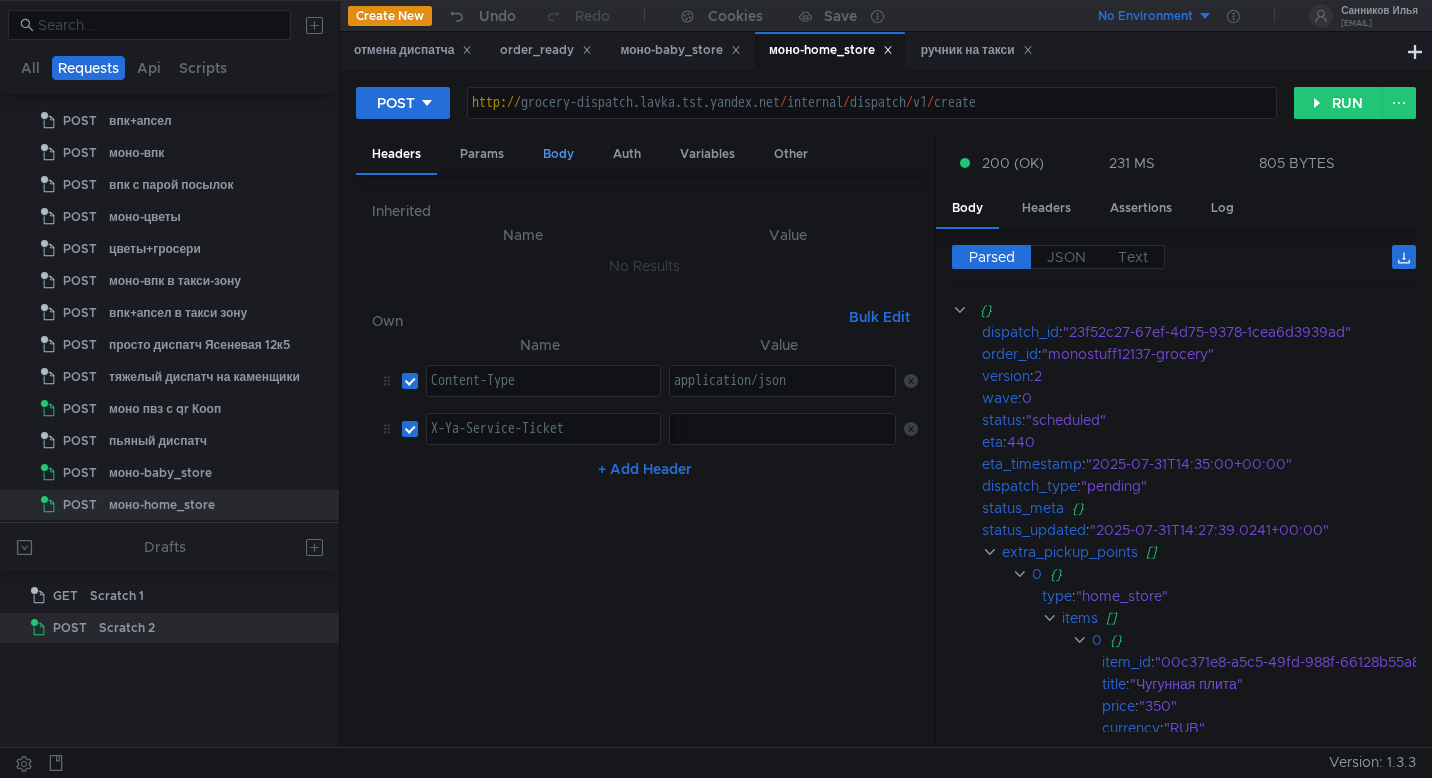 click on "Body" at bounding box center [558, 154] 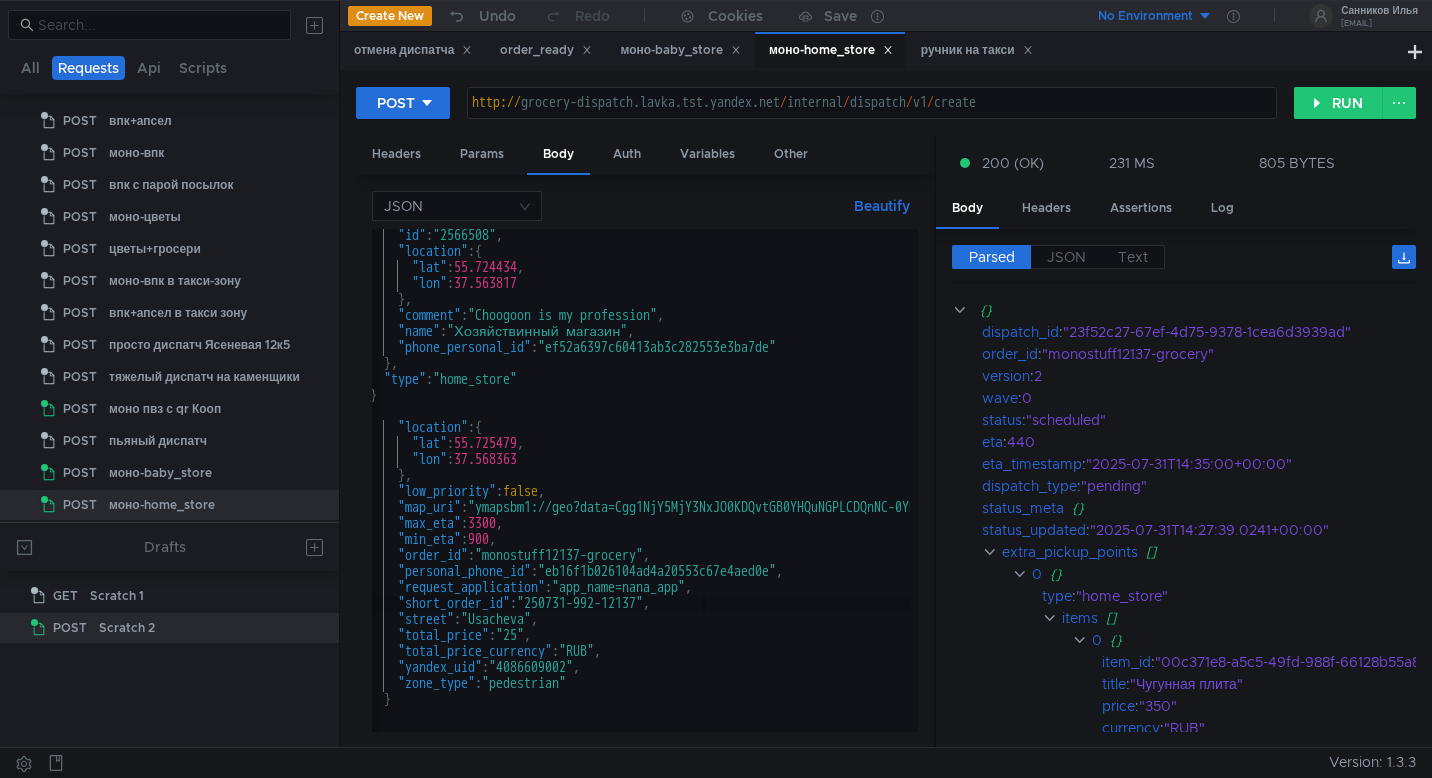 scroll, scrollTop: 0, scrollLeft: 0, axis: both 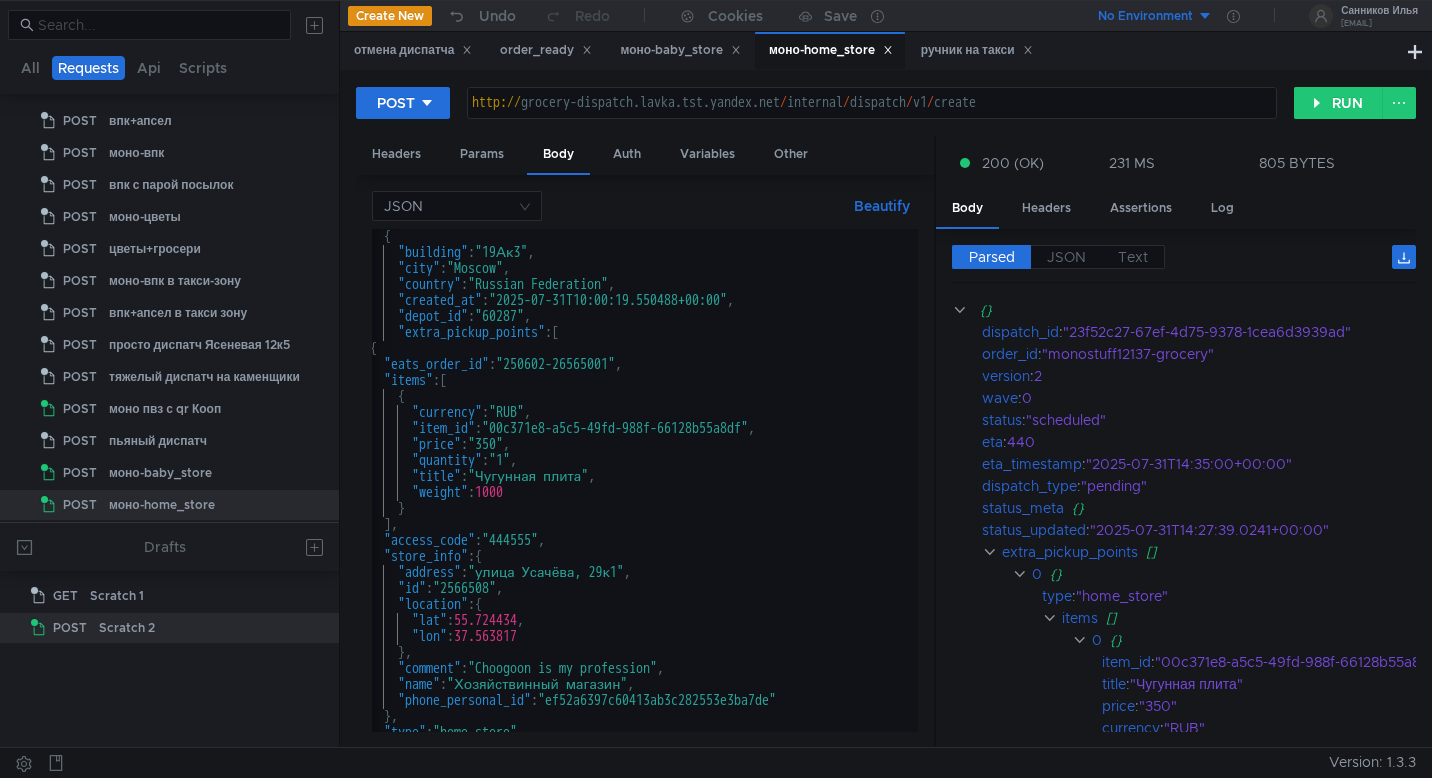 click on "{             "building" :  "[BUILDING]" ,             "city" :  "[CITY]" ,             "country" :  "[COUNTRY]" ,             "created_at" :  "[DATE]T10:00:19.550488+00:00" ,             "depot_id" :  "[DEPOT_ID]" ,             "extra_pickup_points" :  [       {          "eats_order_id" :  "[EATS_ORDER_ID]" ,          "items" :  [             {                "currency" :  "RUB" ,                "item_id" :  "[ITEM_ID]" ,                "price" :  "350" ,                "quantity" :  "1" ,                "title" :  "Чугунная плита" ,                "weight" :  1000             }          ] ,          "access_code" :  "[ACCESS_CODE]" ,          "store_info" :  {             "address" :  "[STREET]" ,             "id" :  "[STORE_ID]" ,             "location" :  {                "lat" :  55.724434 ,                "lon" :  37.563817             } ,             "comment" :  "Choogoon is my profession" ,             "name" :  ,             :     }" at bounding box center (1123, 492) 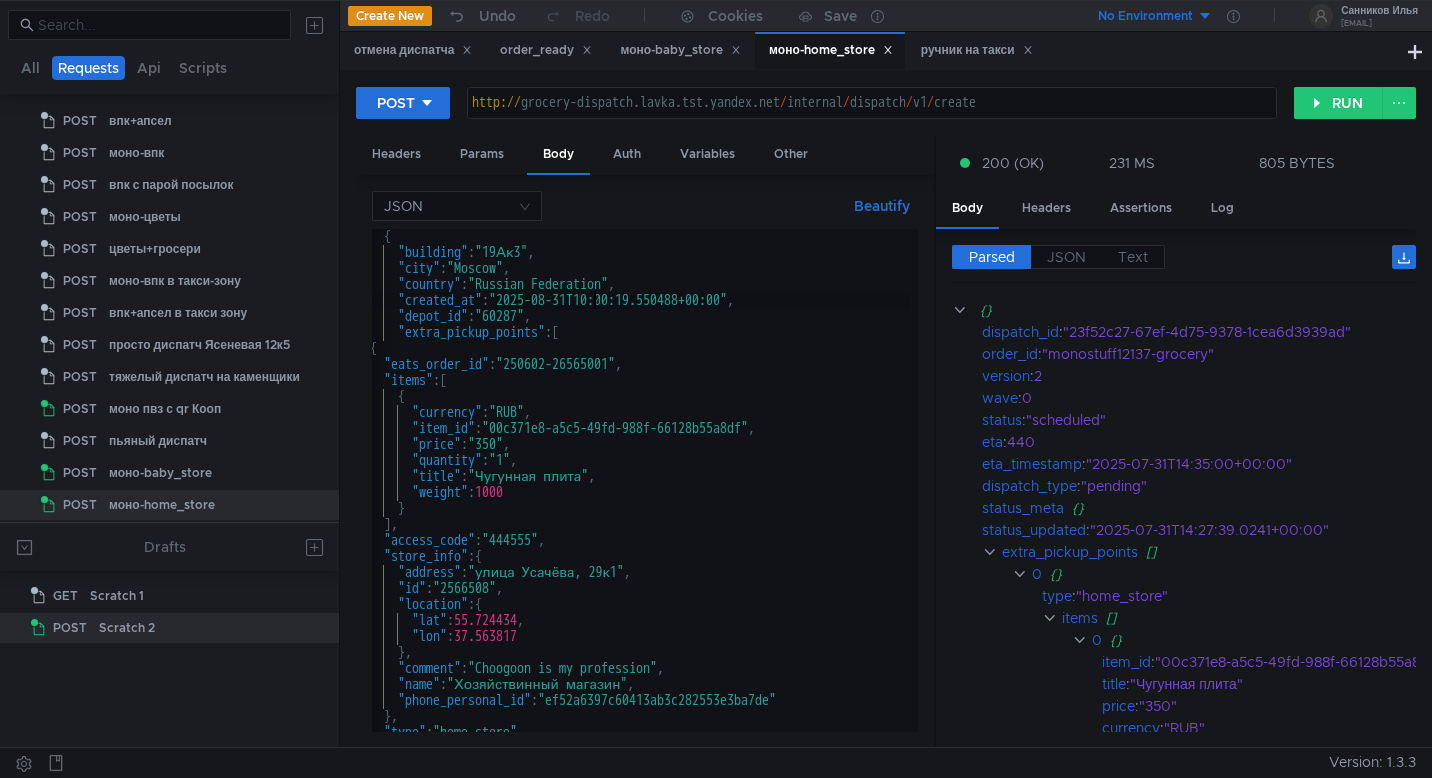 scroll, scrollTop: 0, scrollLeft: 18, axis: horizontal 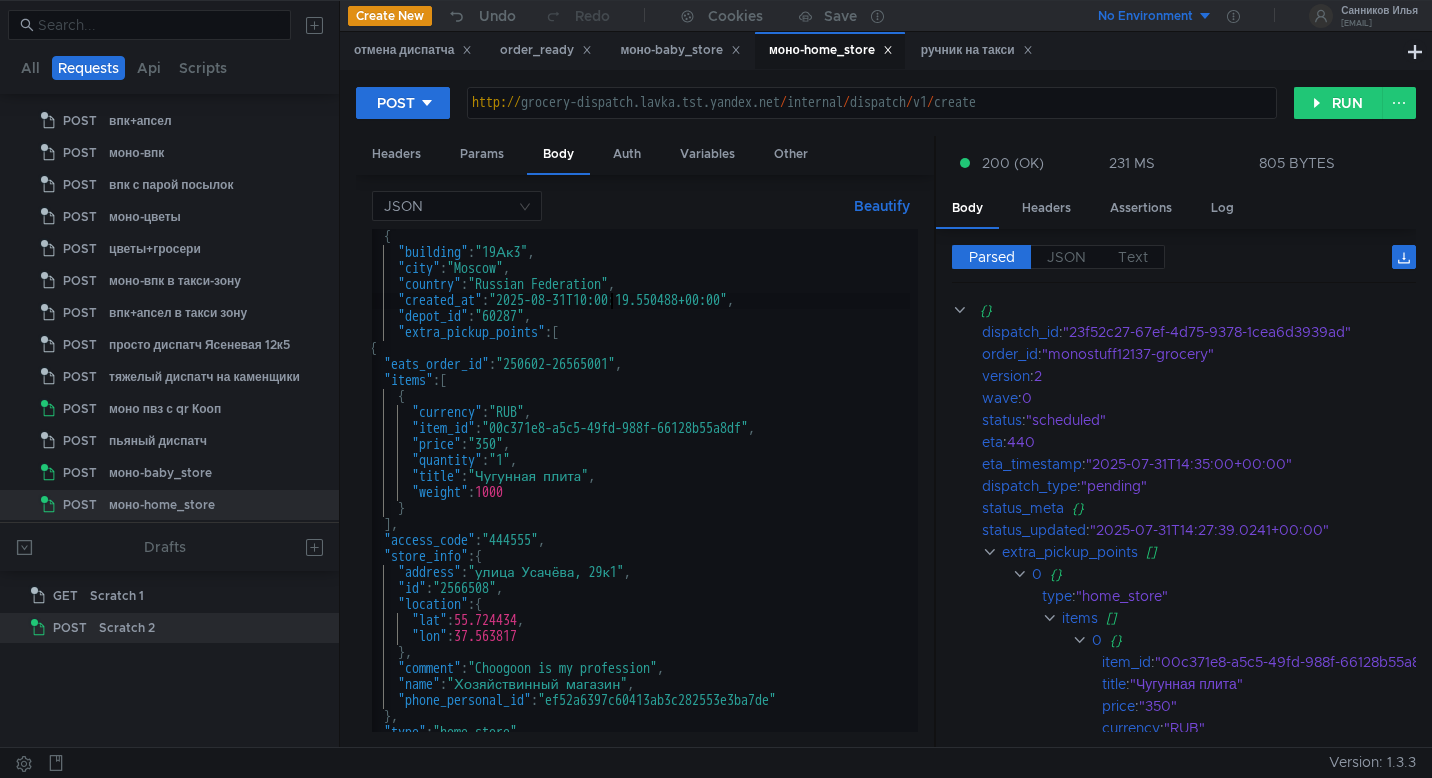 click on "{             "building" :  "[BUILDING]" ,             "city" :  "[CITY]" ,             "country" :  "[COUNTRY]" ,             "created_at" :  "[DATE]T10:00:19.550488+00:00" ,             "depot_id" :  "[DEPOT_ID]" ,             "extra_pickup_points" :  [       {          "eats_order_id" :  "[EATS_ORDER_ID]" ,          "items" :  [             {                "currency" :  "RUB" ,                "item_id" :  "[ITEM_ID]" ,                "price" :  "350" ,                "quantity" :  "1" ,                "title" :  "Чугунная плита" ,                "weight" :  1000             }          ] ,          "access_code" :  "[ACCESS_CODE]" ,          "store_info" :  {             "address" :  "[STREET]" ,             "id" :  "[STORE_ID]" ,             "location" :  {                "lat" :  55.724434 ,                "lon" :  37.563817             } ,             "comment" :  "Choogoon is my profession" ,             "name" :  ,             :     }" at bounding box center (1123, 492) 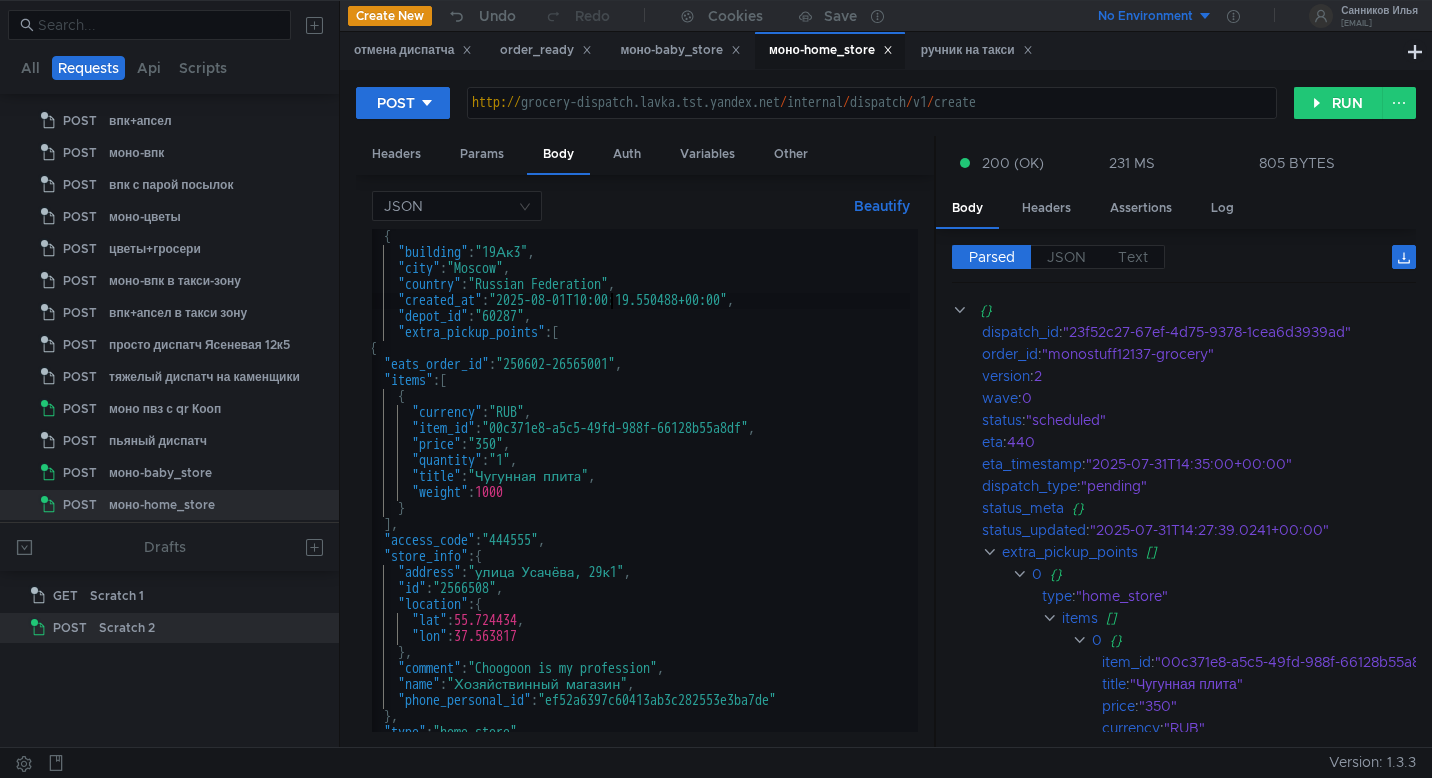 scroll, scrollTop: 0, scrollLeft: 19, axis: horizontal 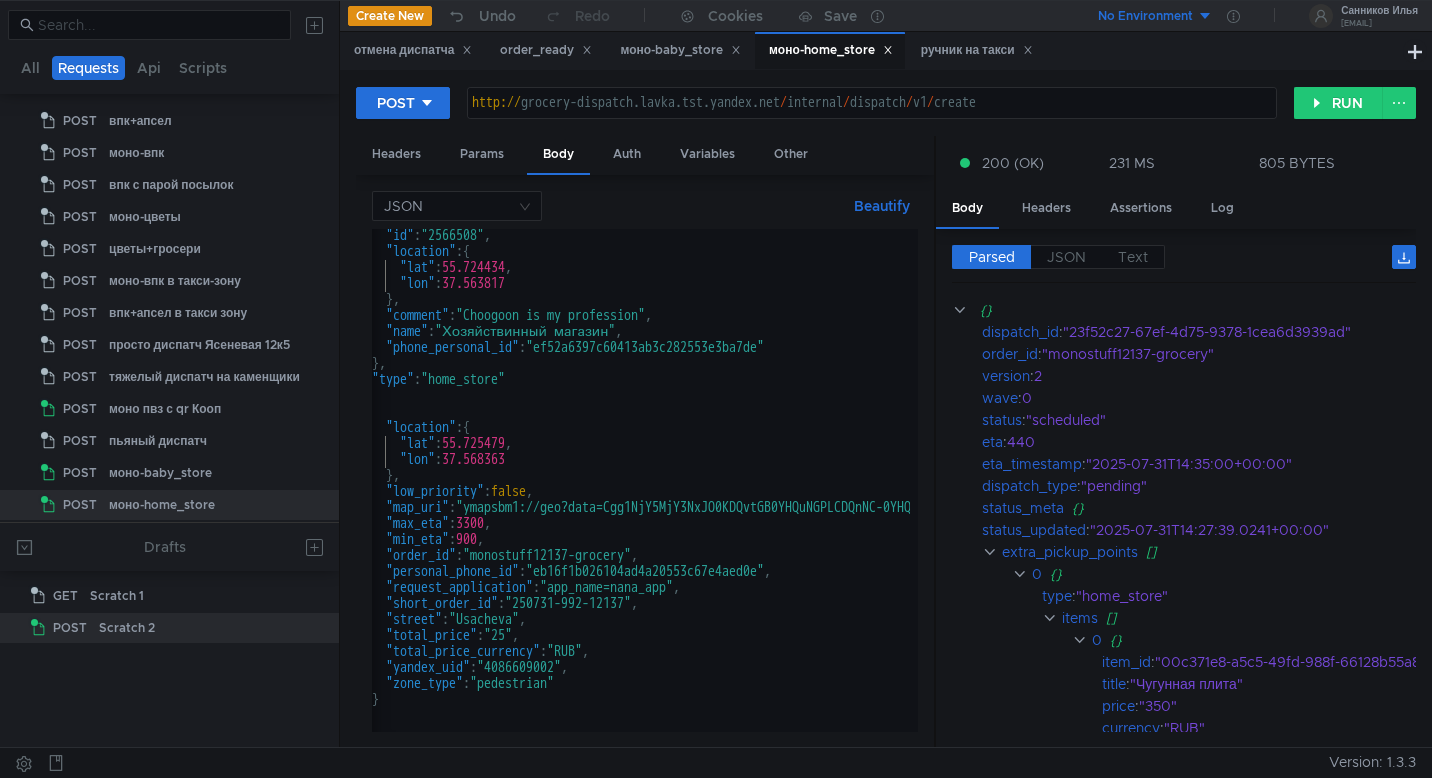 click on ""id" :  "[STORE_ID]" ,             "location" :  {                "lat" :  55.724434 ,                "lon" :  37.563817             } ,             "comment" :  "Choogoon is my profession" ,             "name" :  "Хозяйствинный магазин" ,             "phone_personal_id" :  "[PHONE_PERSONAL_ID]"          } ,          "type" :  "home_store"       }    ] ,             "location" :  {                "lat" :  55.725479 ,                "lon" :  37.568363             } ,             "low_priority" :  false ,             "map_uri" :  "ymapsbm1://geo?data=Cgg1NjY5MjY3NxJO0KDQvtGB0YHQuNGPLCDQnNC-0YHQutCy0LAsINGD0LvQuNGG0LAg0KPRgdCw0YfRkdCy0LAsIDE50LozLCDQv9C-0LTRitC10LfQtCAxIgoNWkYWQhWK515CMJD1kLAG" ,             "max_eta" :  3300 ,             "min_eta" :  900 ,             "order_id" :  "monostuff12137-grocery" ,             "personal_phone_id" :  "[PERSONAL_PHONE_ID]" ,             "request_application" :  "app_name=nana_app" ,             "short_order_id" :" at bounding box center (1111, 491) 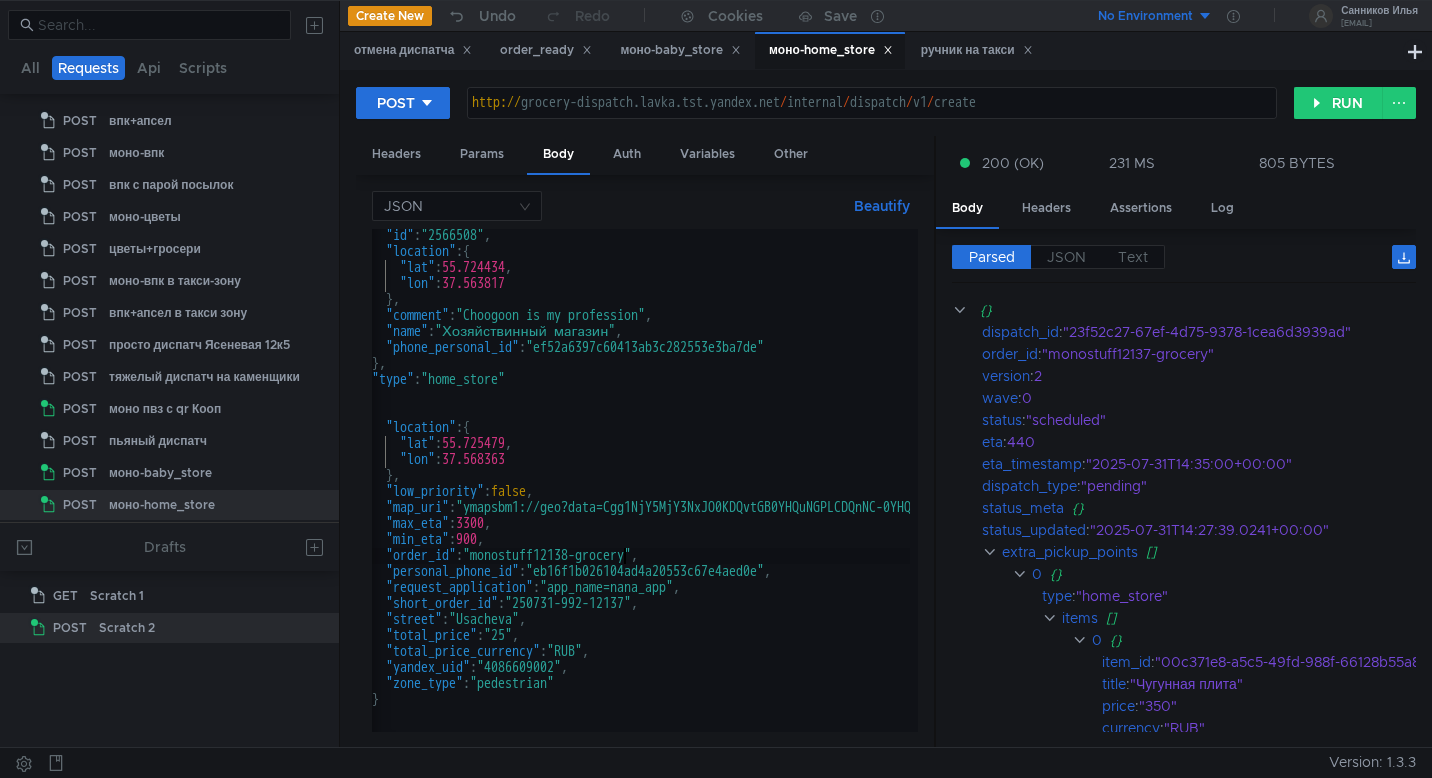 scroll, scrollTop: 0, scrollLeft: 21, axis: horizontal 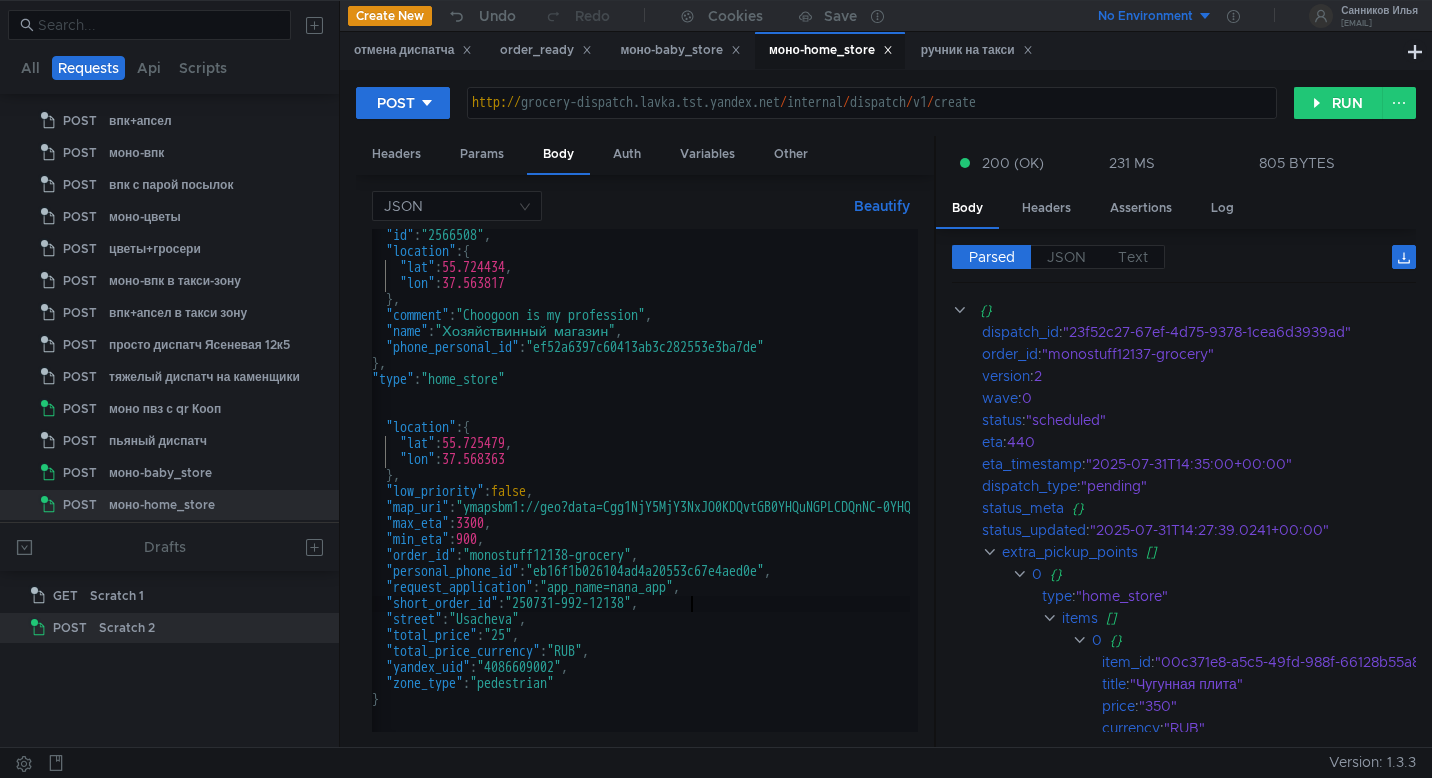 click on ""id" :  "[STORE_ID]" ,             "location" :  {                "lat" :  55.724434 ,                "lon" :  37.563817             } ,             "comment" :  "Choogoon is my profession" ,             "name" :  "Хозяйствинный магазин" ,             "phone_personal_id" :  "[PHONE_PERSONAL_ID]"          } ,          "type" :  "home_store"       }    ] ,             "location" :  {                "lat" :  55.725479 ,                "lon" :  37.568363             } ,             "low_priority" :  false ,             "map_uri" :  "ymapsbm1://geo?data=Cgg1NjY5MjY3NxJO0KDQvtGB0YHQuNGPLCDQnNC-0YHQutCy0LAsINGD0LvQuNGG0LAg0KPRgdCw0YfRkdCy0LAsIDE50LozLCDQv9C-0LTRitC10LfQtCAxIgoNWkYWQhWK515CMJD1kLAG" ,             "max_eta" :  3300 ,             "min_eta" :  900 ,             "order_id" :  "monostuff12138-grocery" ,             "personal_phone_id" :  "[PERSONAL_PHONE_ID]" ,             "request_application" :  "app_name=nana_app" ,             "short_order_id" :" at bounding box center [1111, 491] 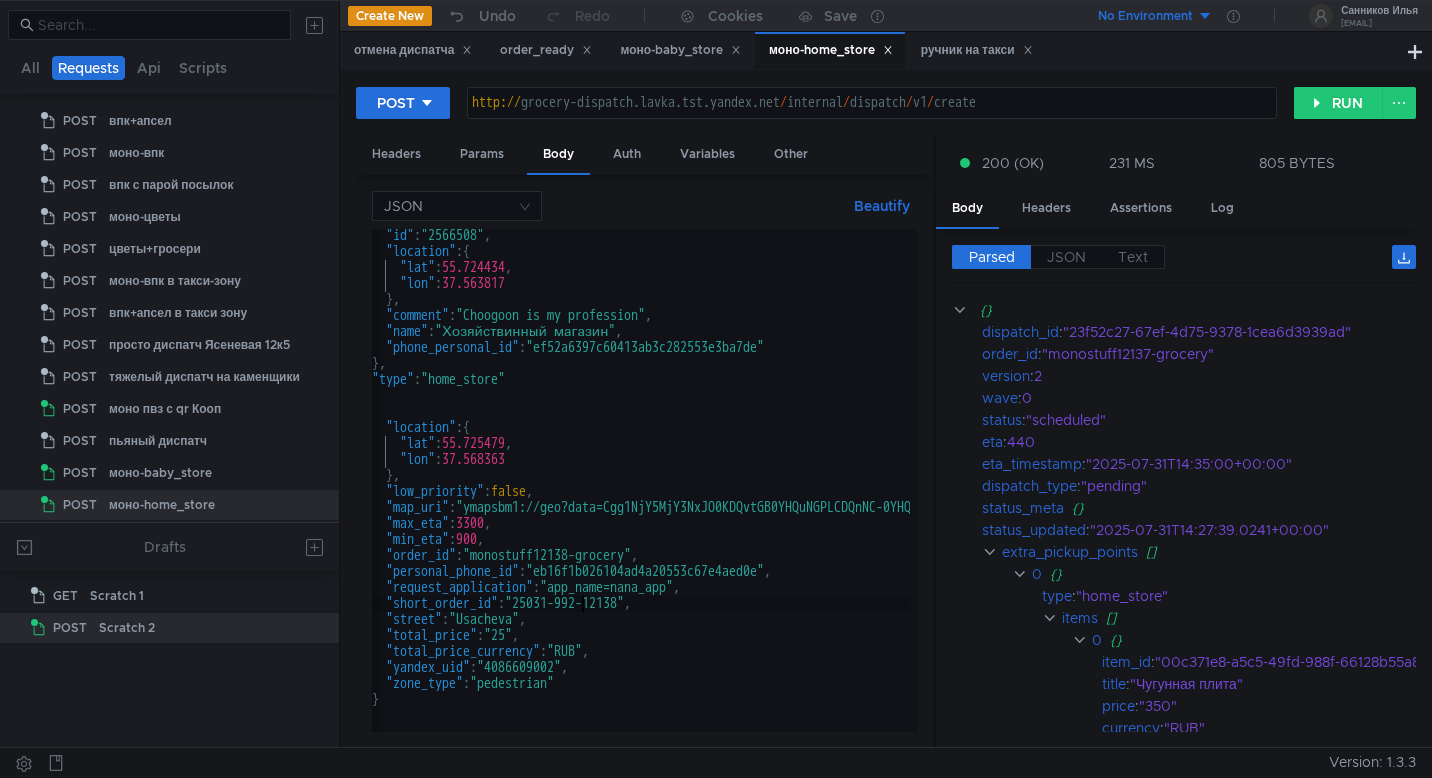 scroll, scrollTop: 0, scrollLeft: 19, axis: horizontal 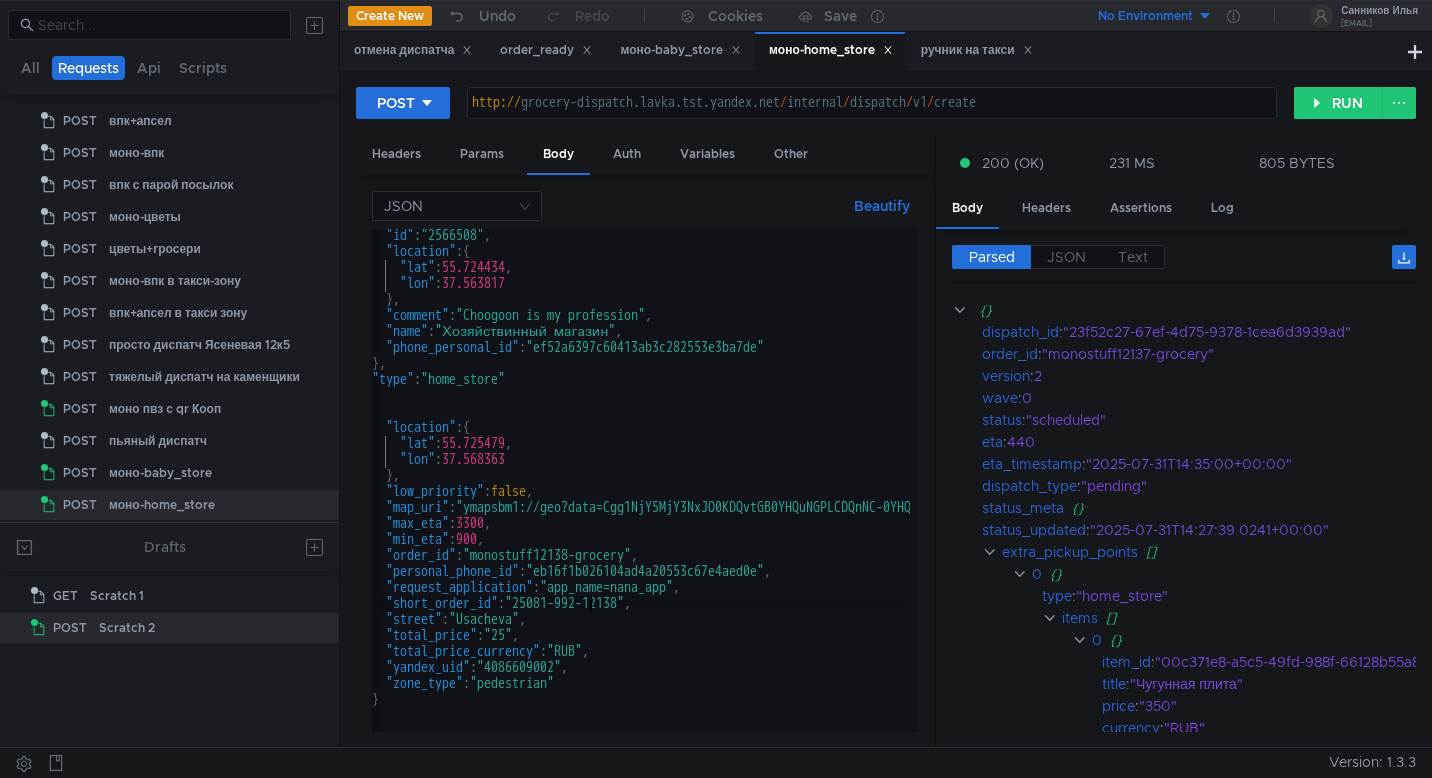 type on ""short_order_id": "250801-992-12138"," 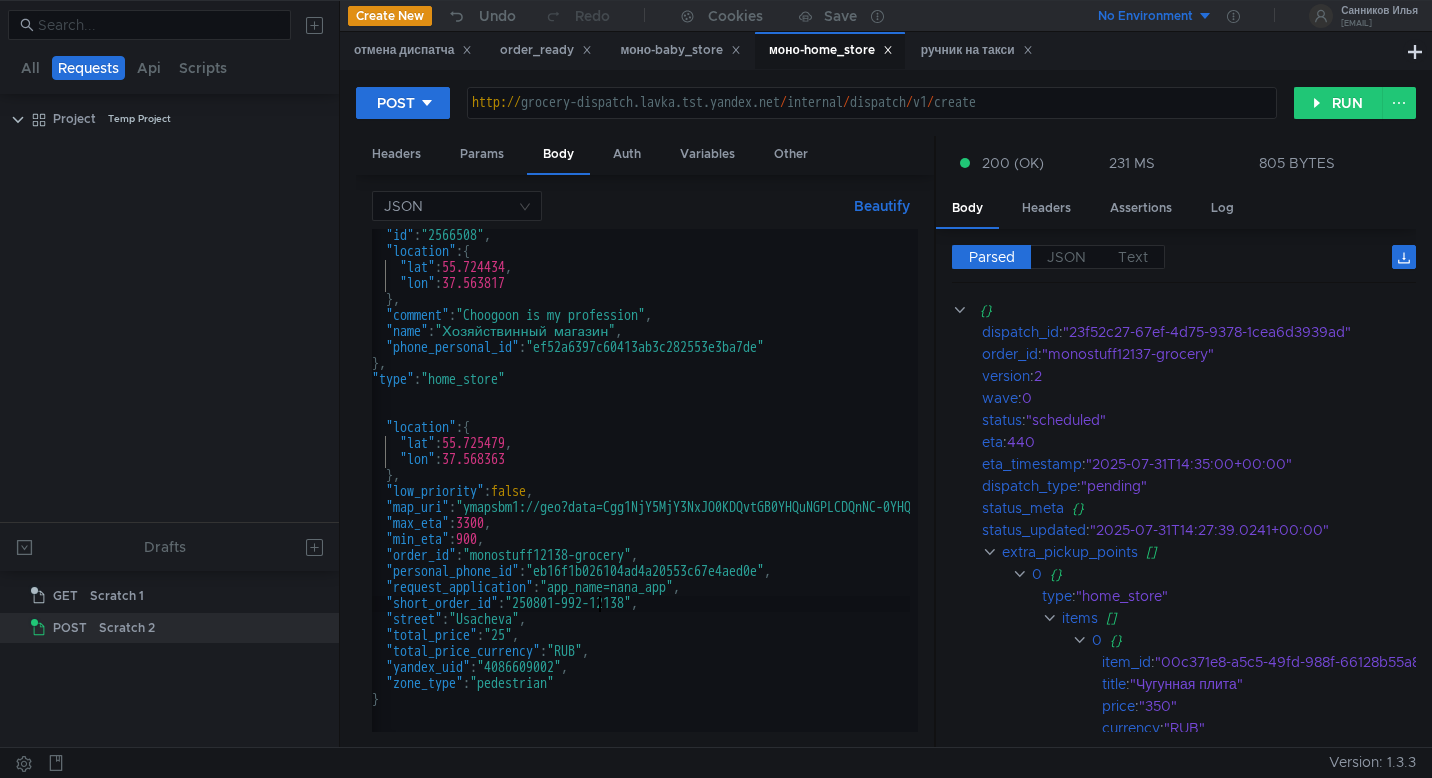 scroll, scrollTop: 0, scrollLeft: 0, axis: both 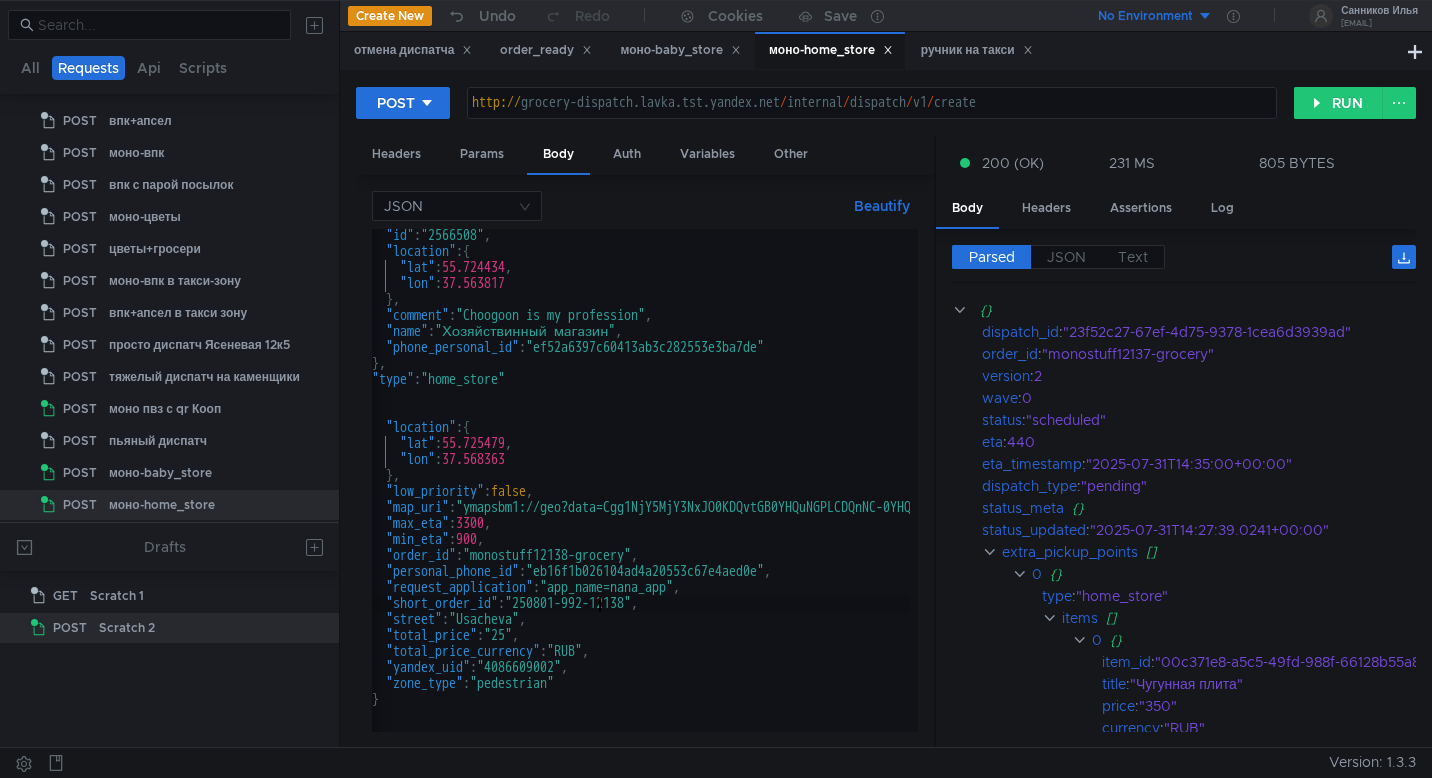 type on ""short_order_id": "250801-992-12138"," 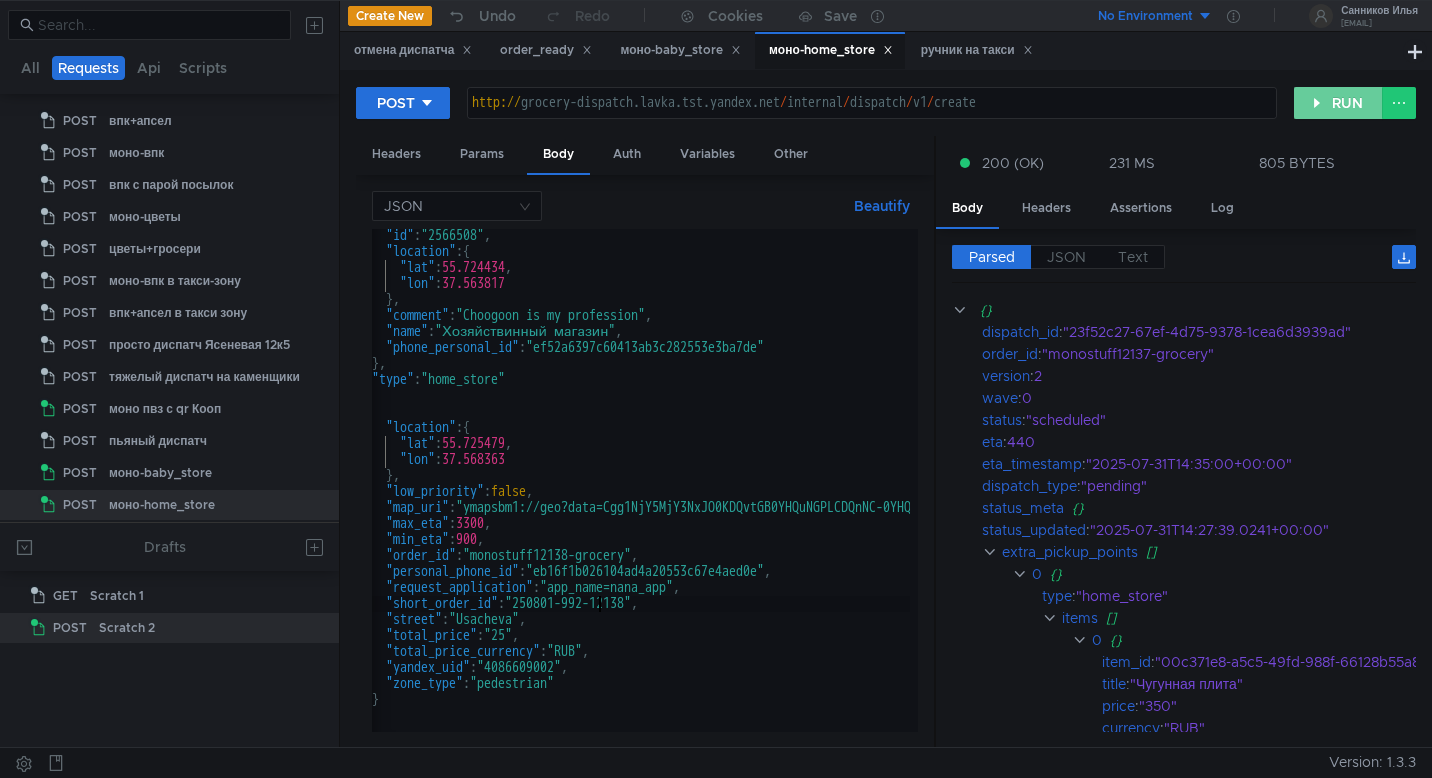 click on "RUN" 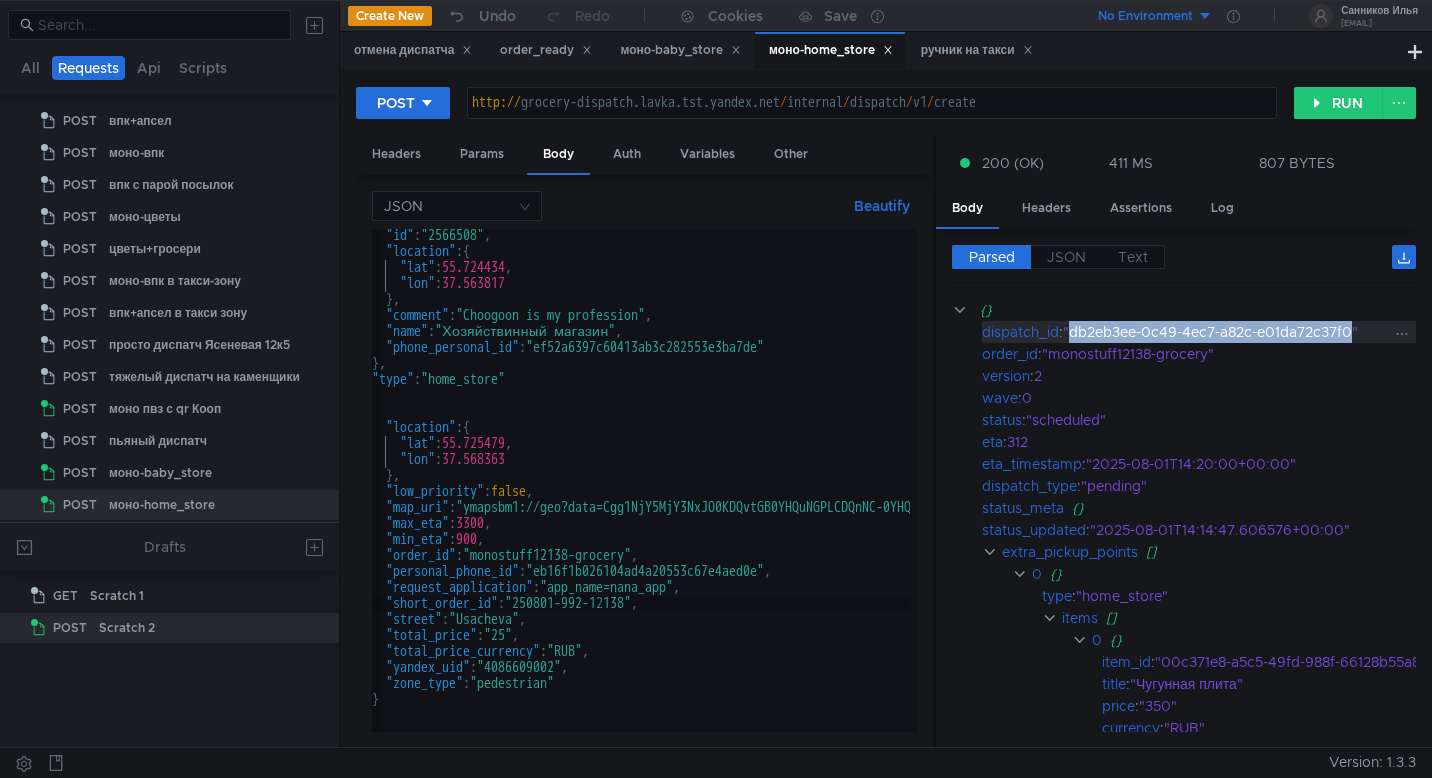 drag, startPoint x: 1358, startPoint y: 335, endPoint x: 1074, endPoint y: 331, distance: 284.02817 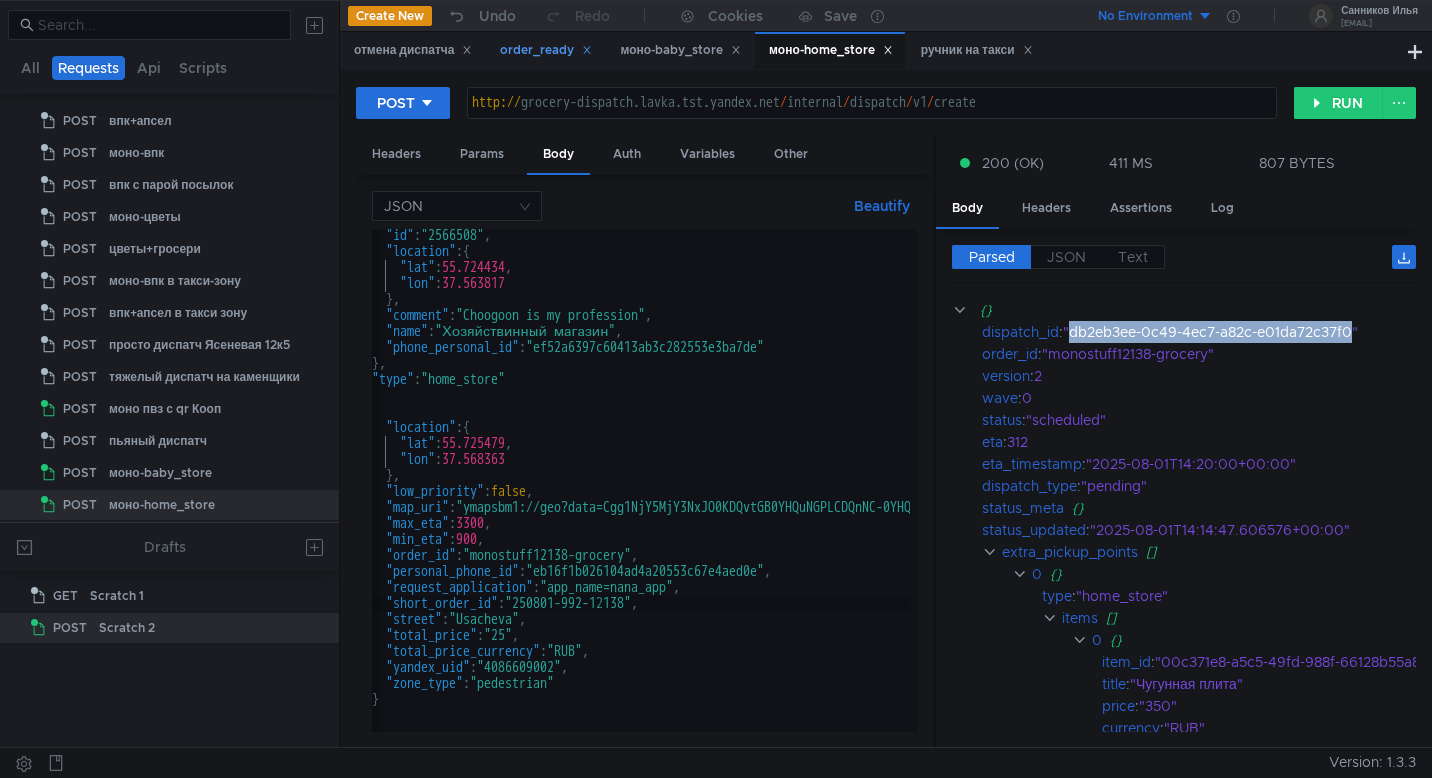 click on "order_ready" at bounding box center [546, 50] 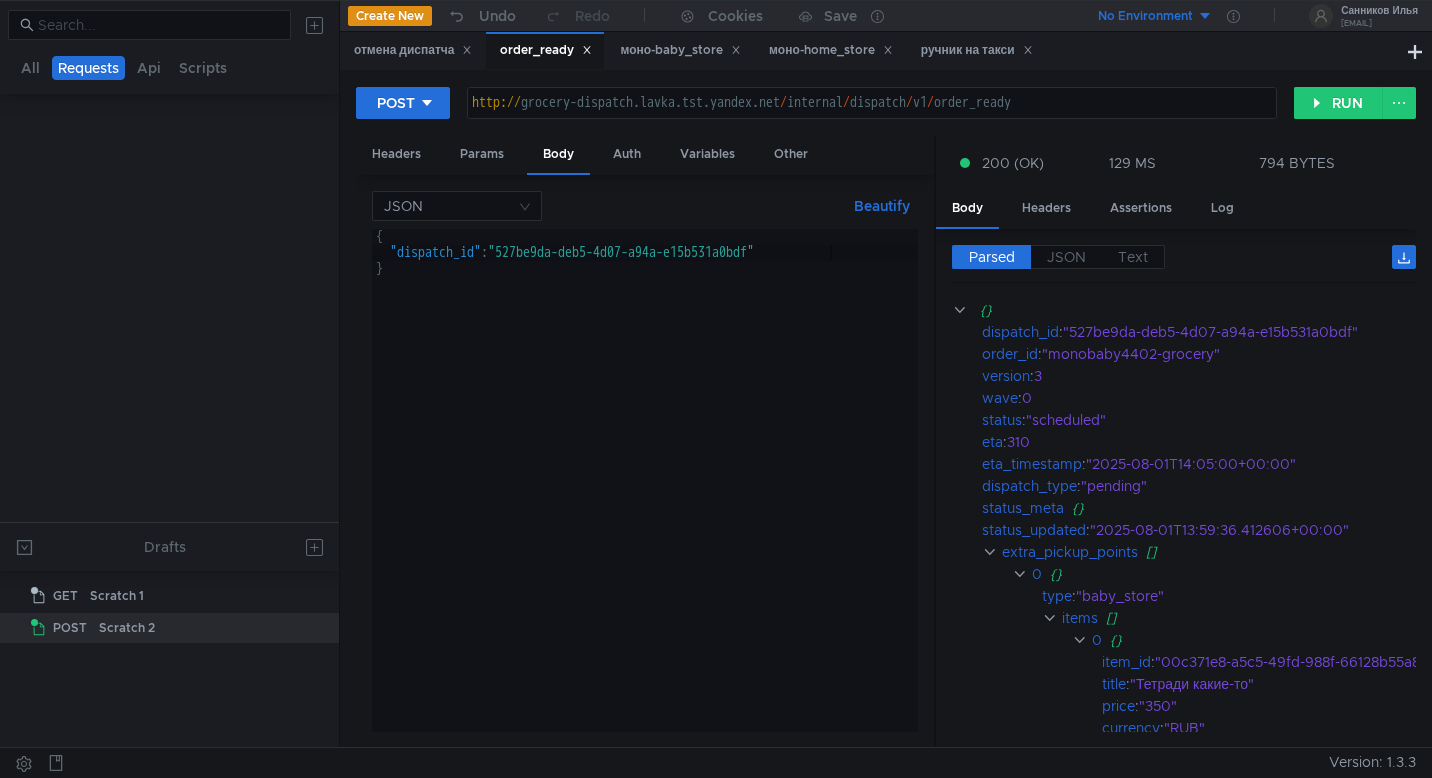 scroll, scrollTop: 531, scrollLeft: 0, axis: vertical 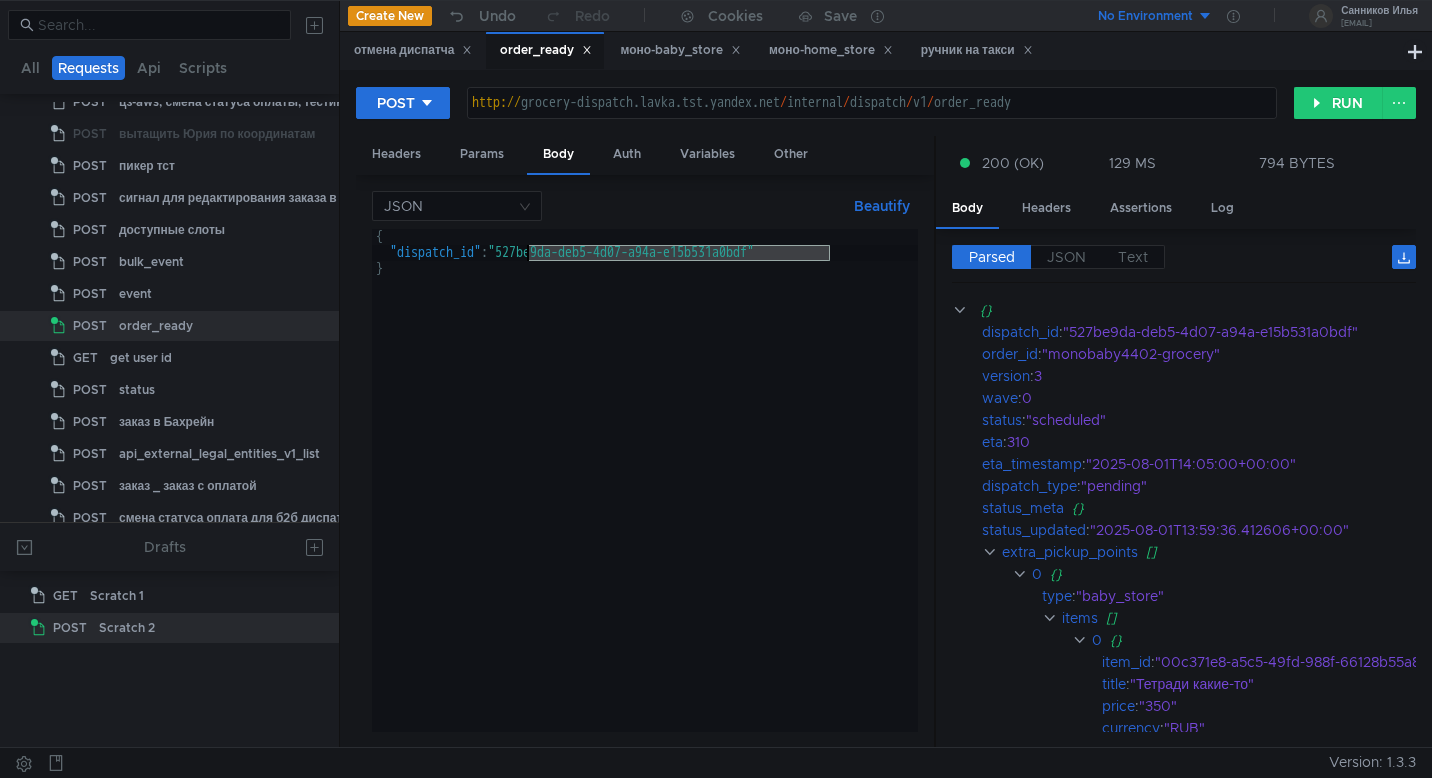drag, startPoint x: 828, startPoint y: 256, endPoint x: 527, endPoint y: 253, distance: 301.01495 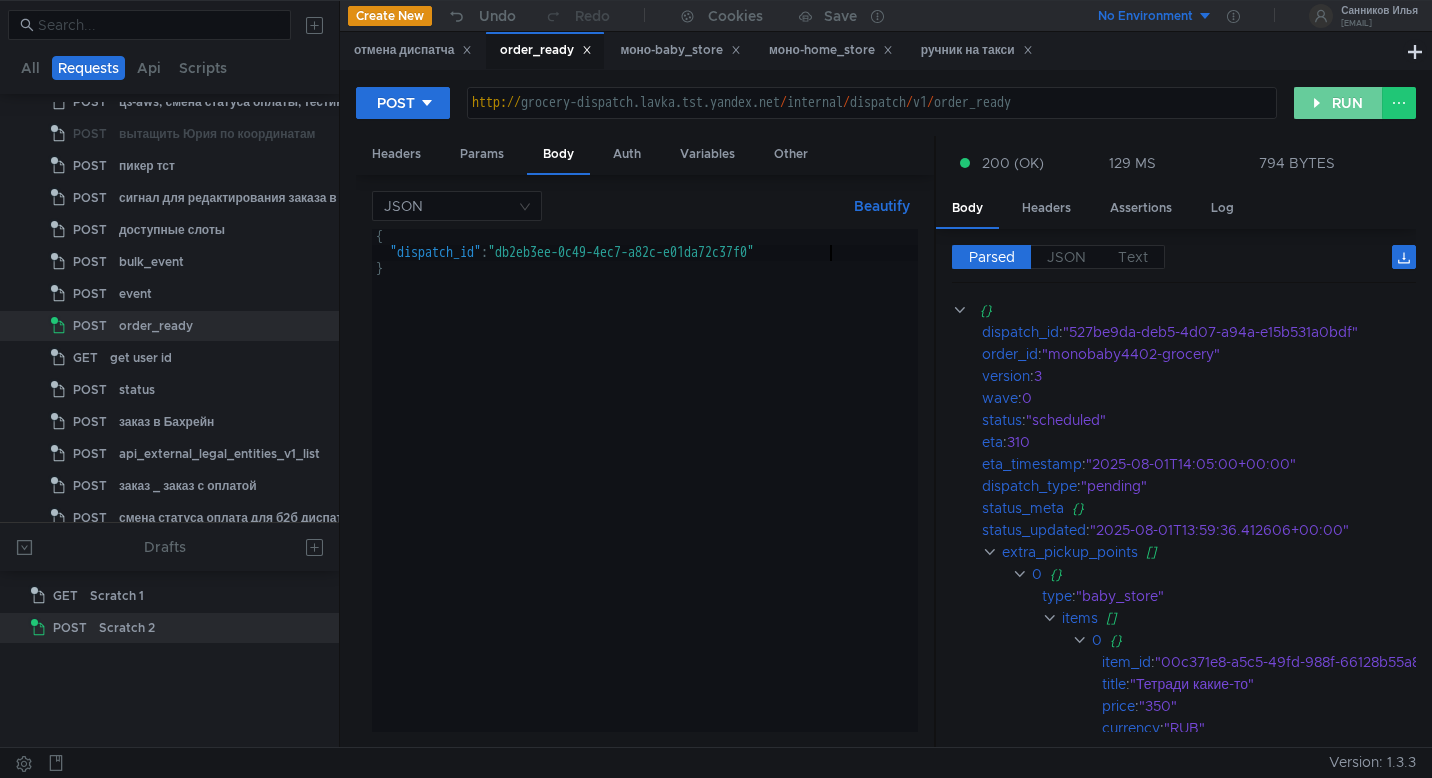 click on "RUN" 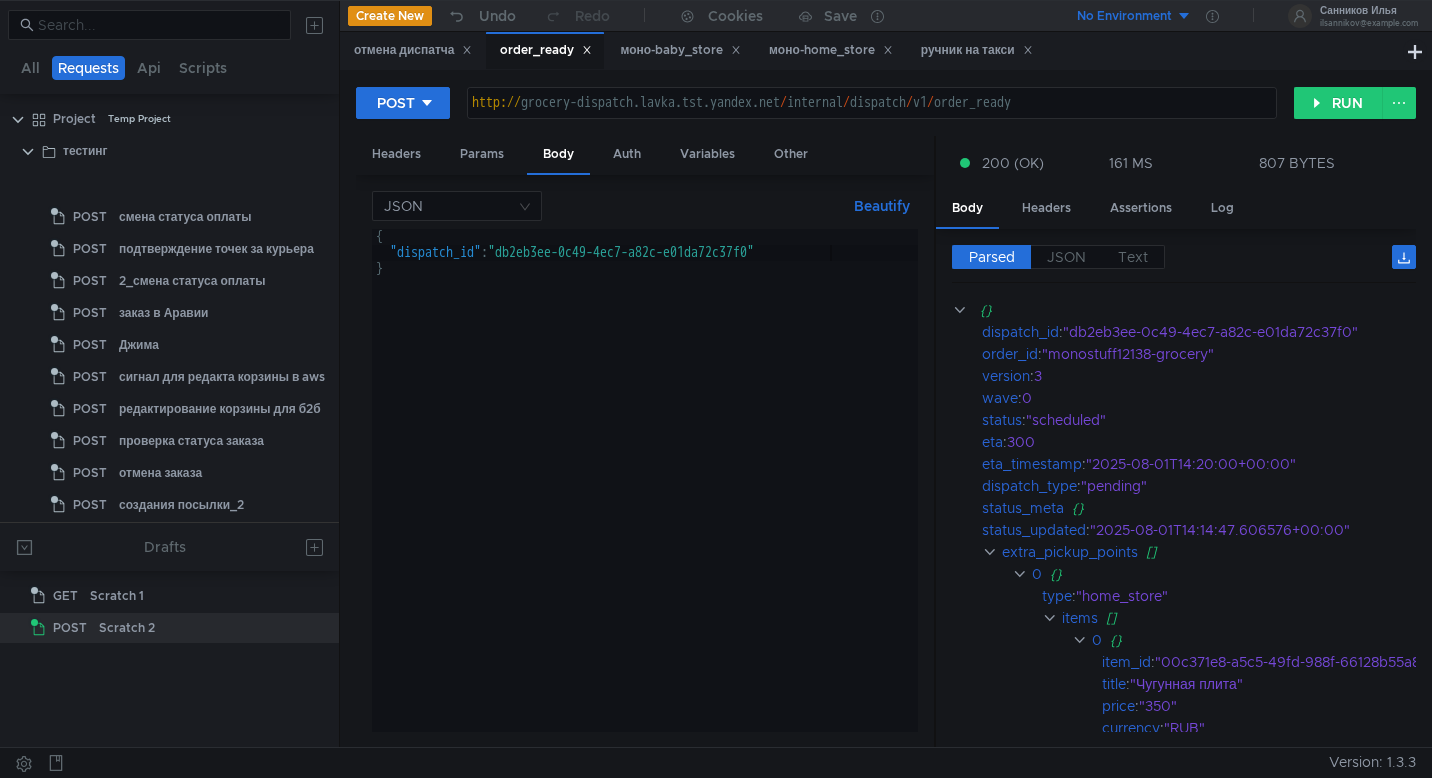scroll, scrollTop: 0, scrollLeft: 0, axis: both 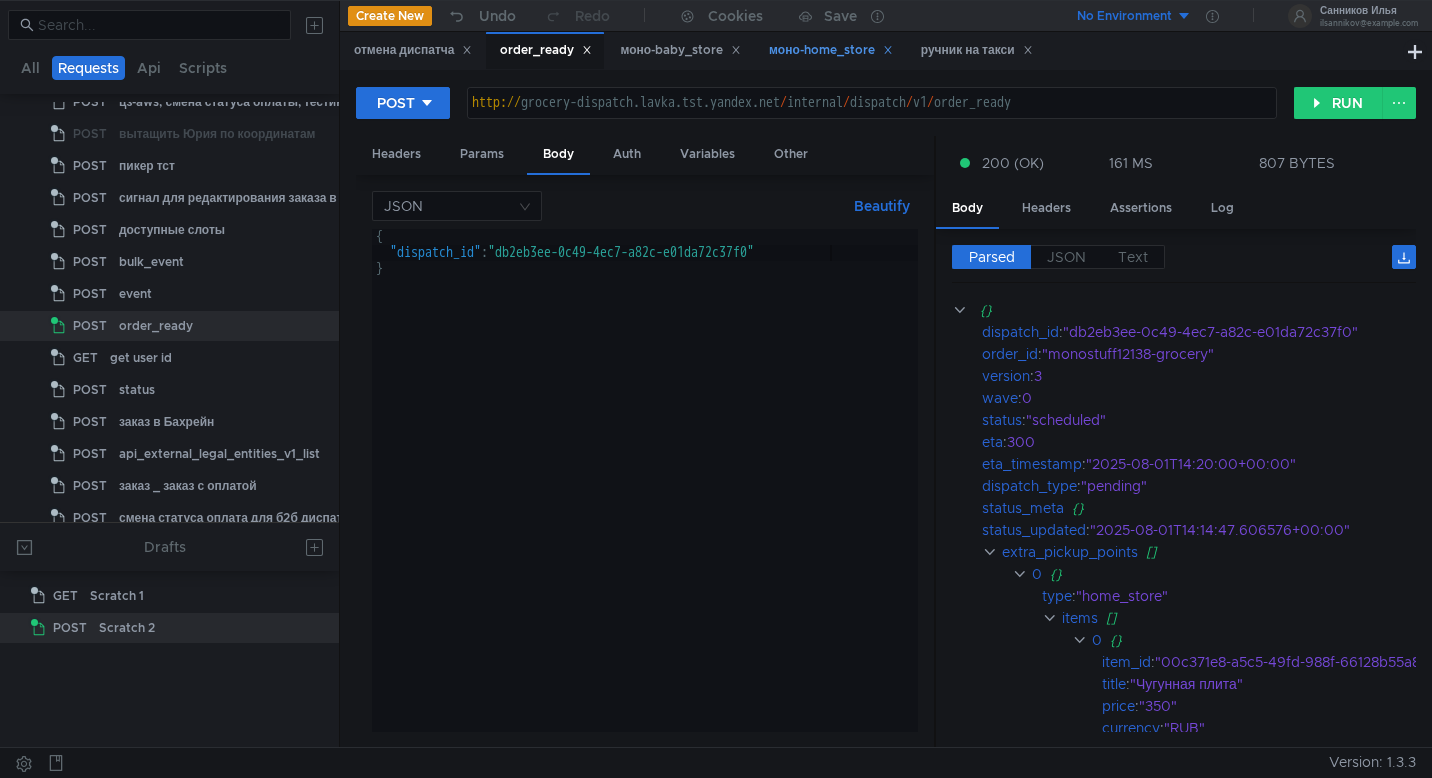 click on "моно-home_store" at bounding box center (831, 50) 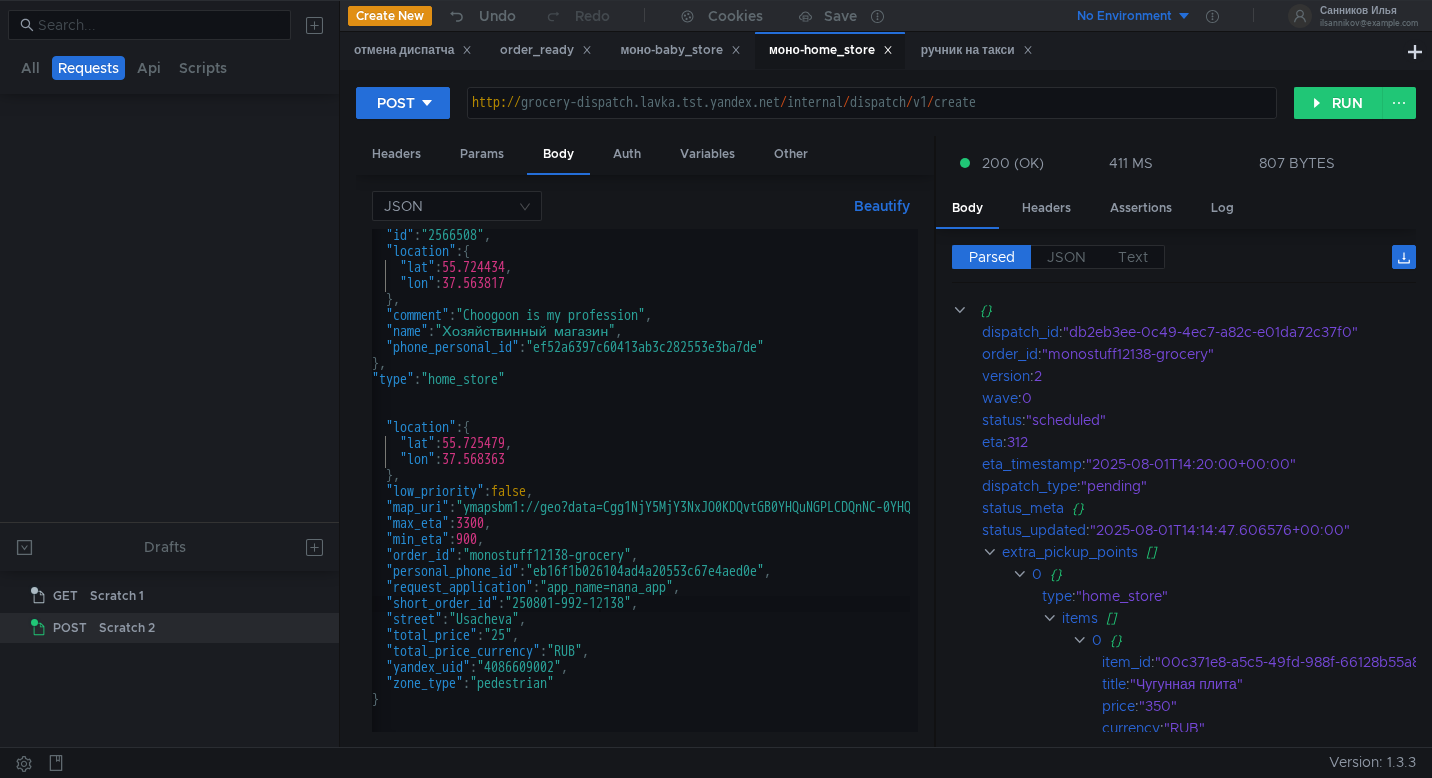 scroll, scrollTop: 1986, scrollLeft: 0, axis: vertical 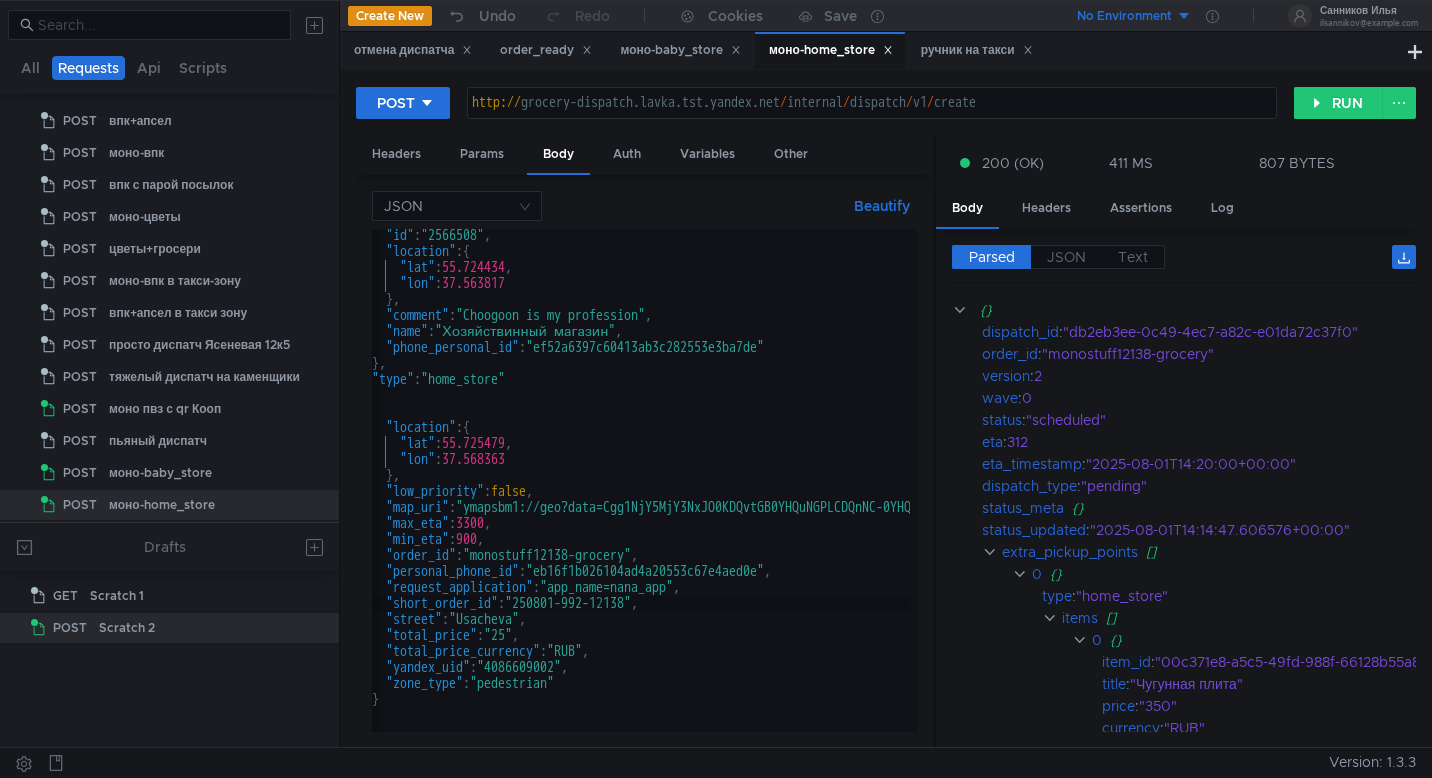 type on ""type": "home_store"" 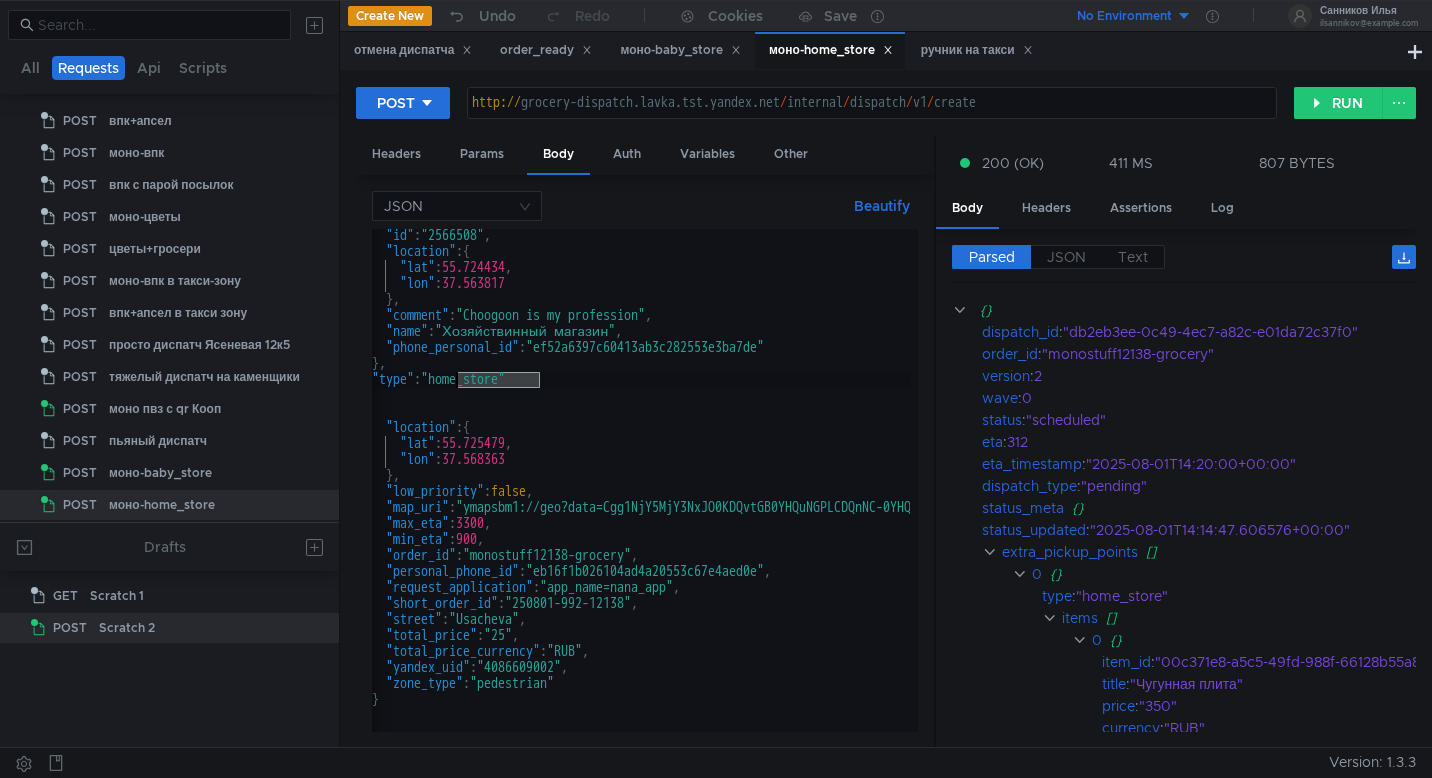 drag, startPoint x: 542, startPoint y: 383, endPoint x: 458, endPoint y: 387, distance: 84.095184 